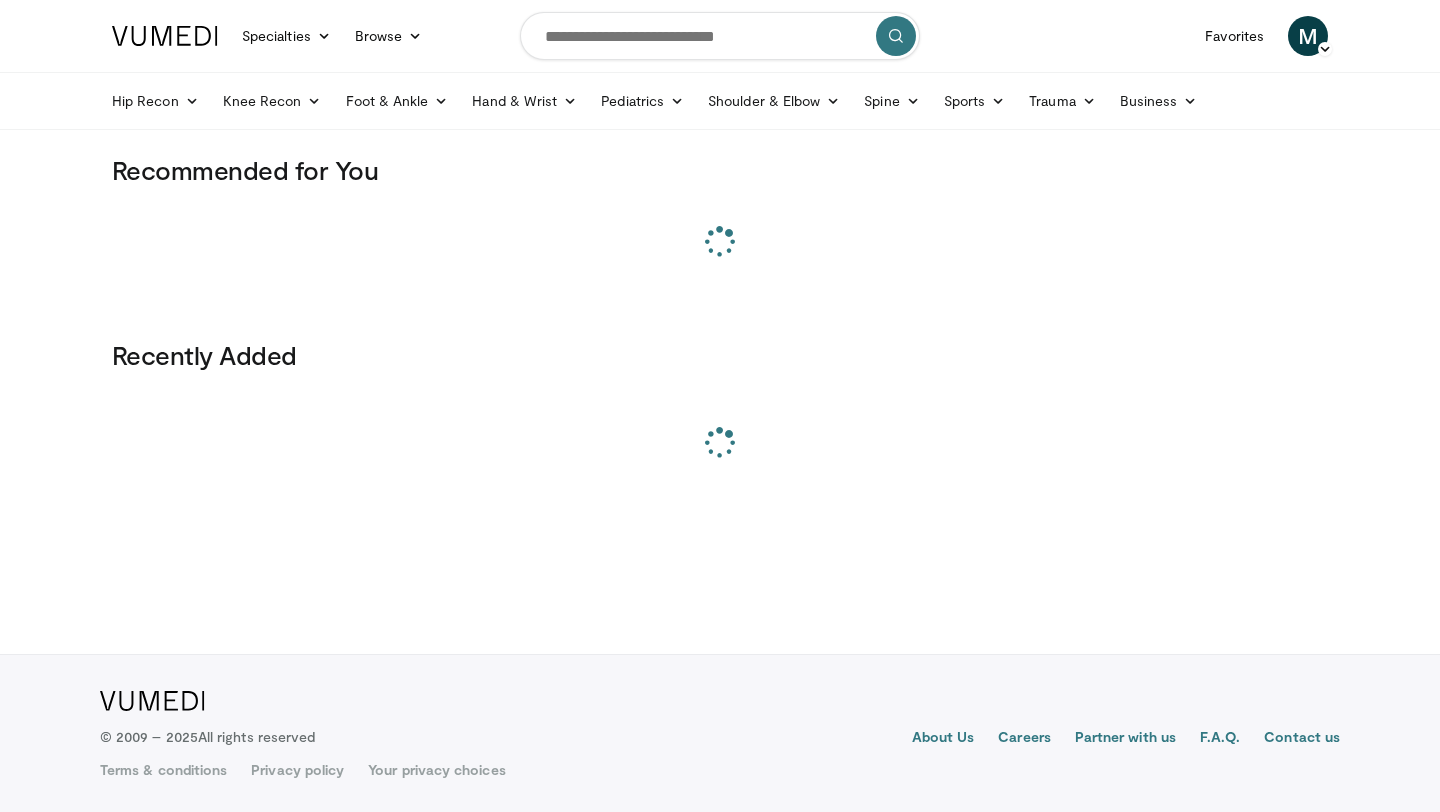 scroll, scrollTop: 0, scrollLeft: 0, axis: both 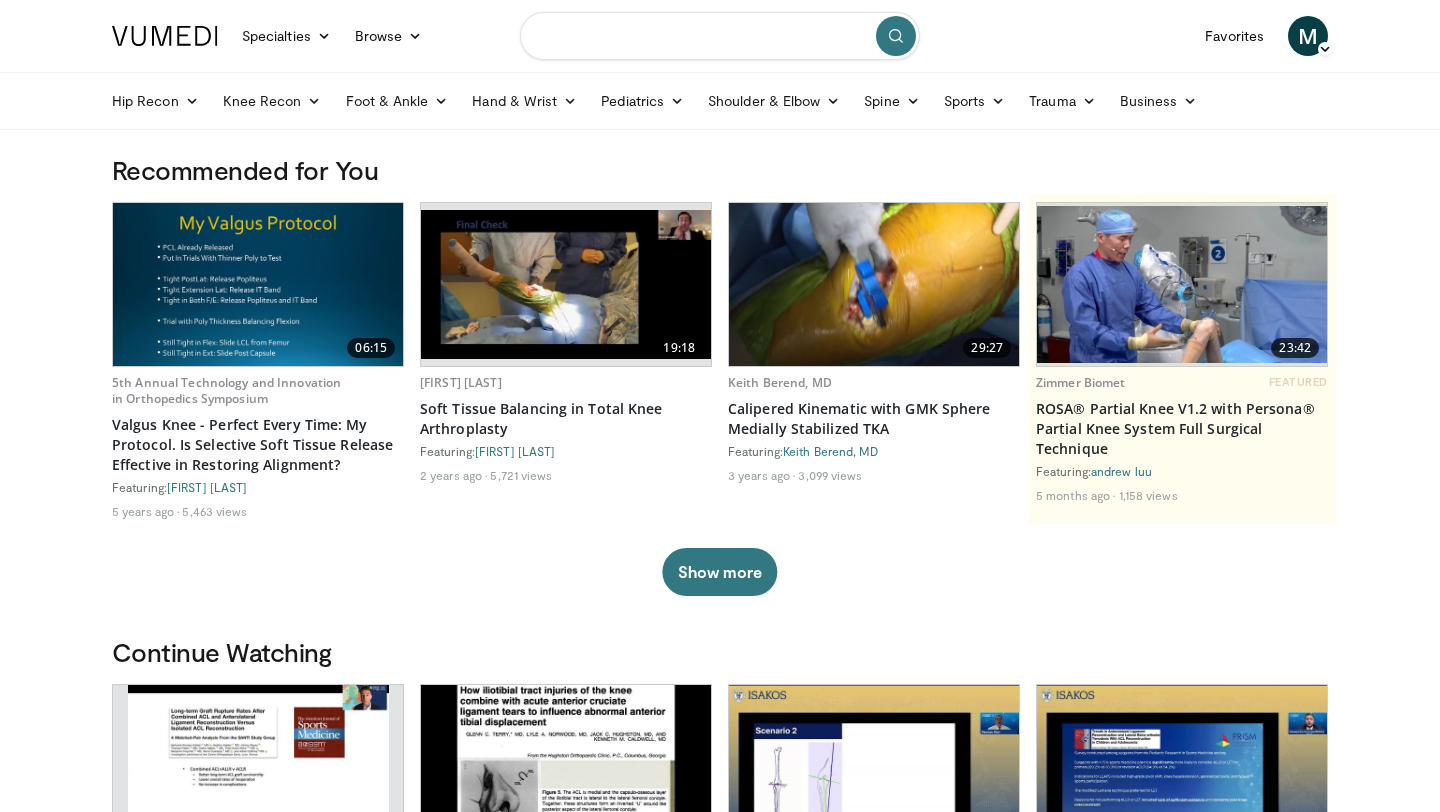 click at bounding box center (720, 36) 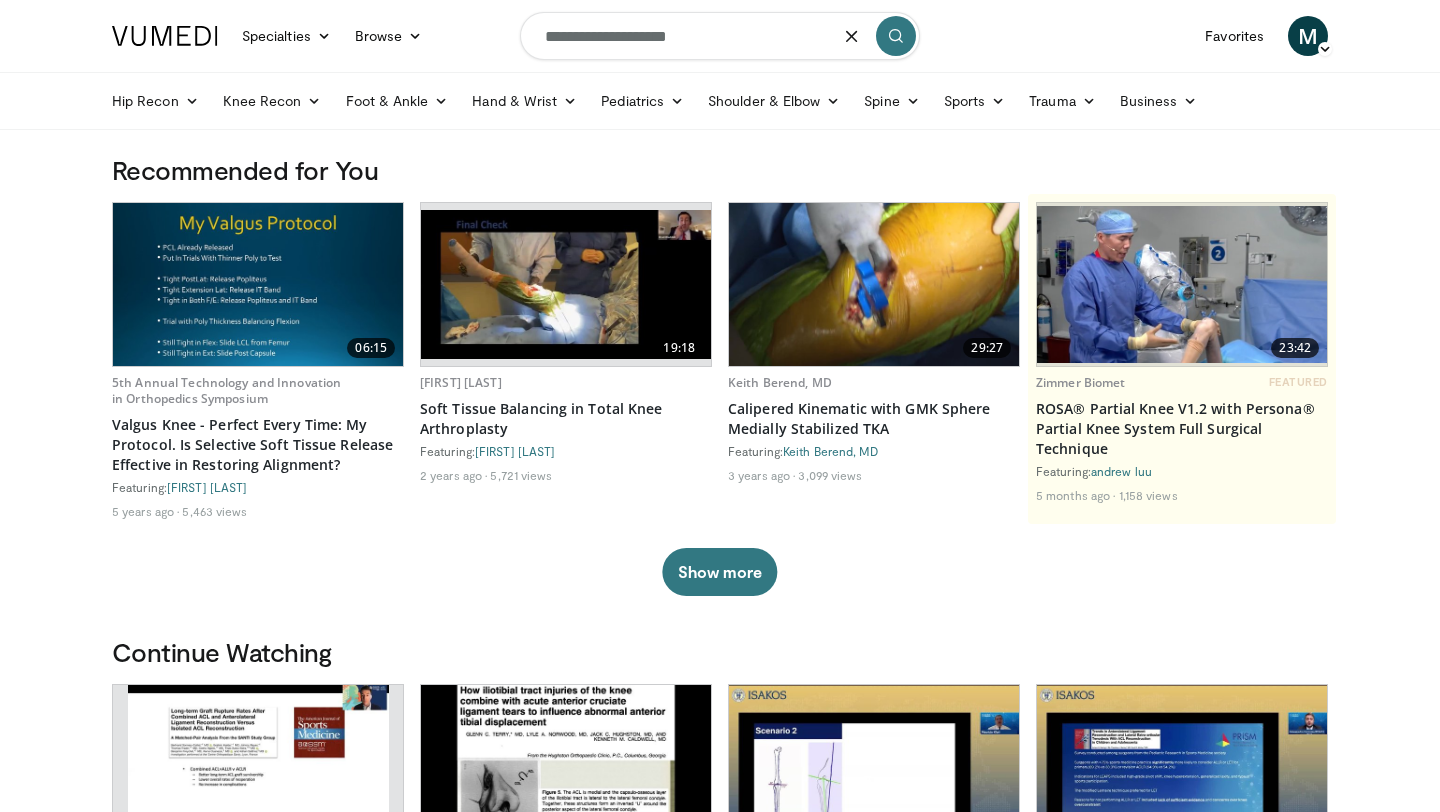 type on "**********" 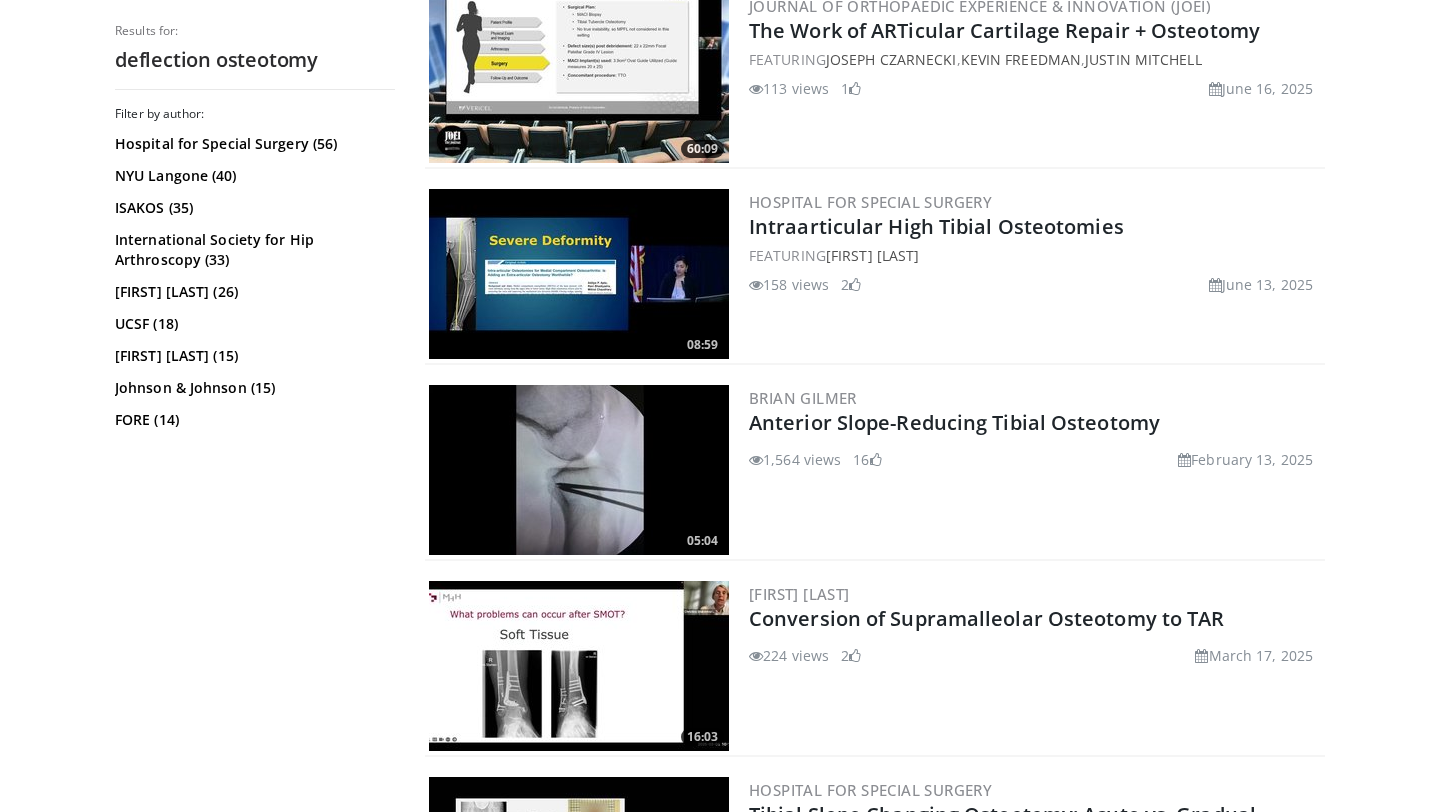 scroll, scrollTop: 1620, scrollLeft: 0, axis: vertical 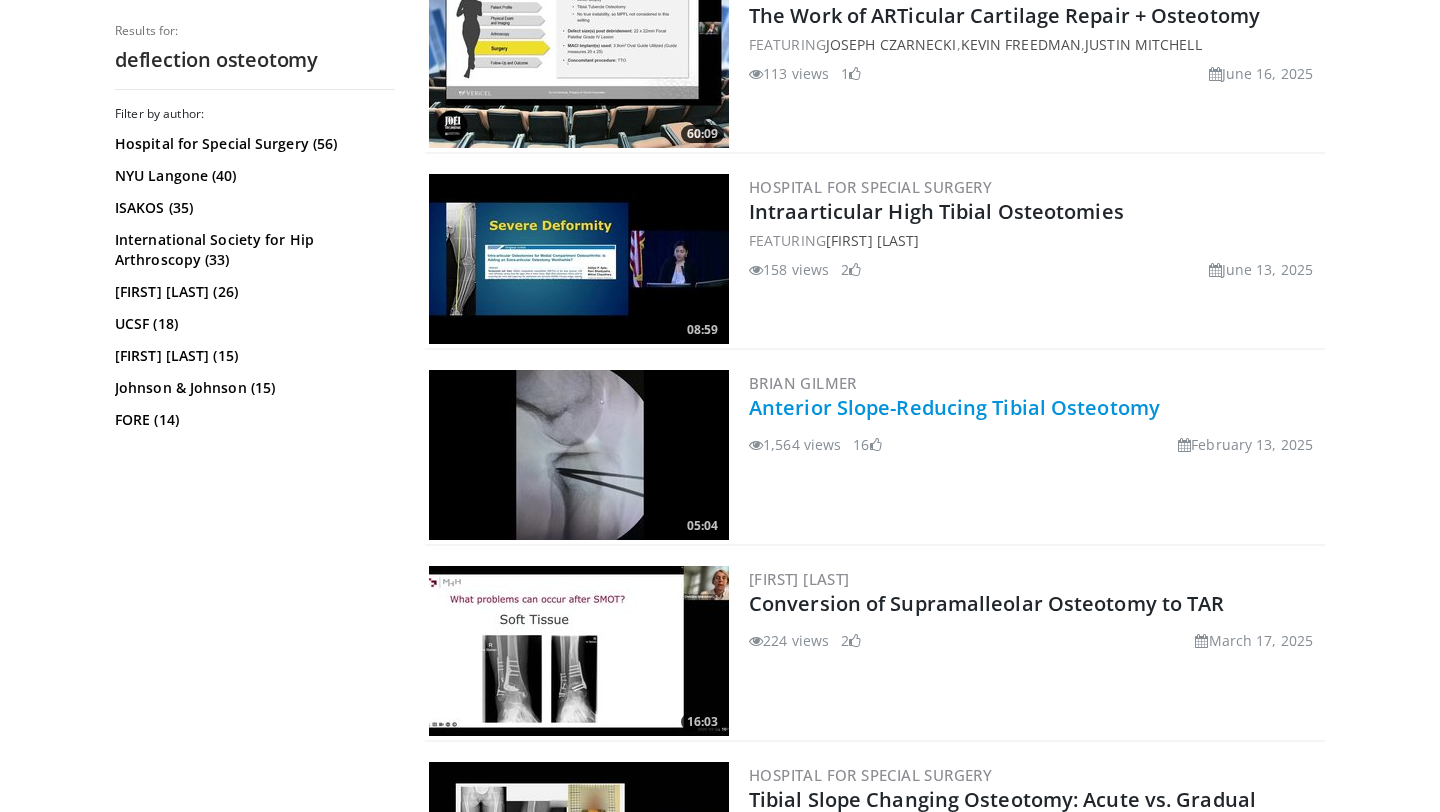 click on "Anterior Slope-Reducing Tibial Osteotomy" at bounding box center (954, 407) 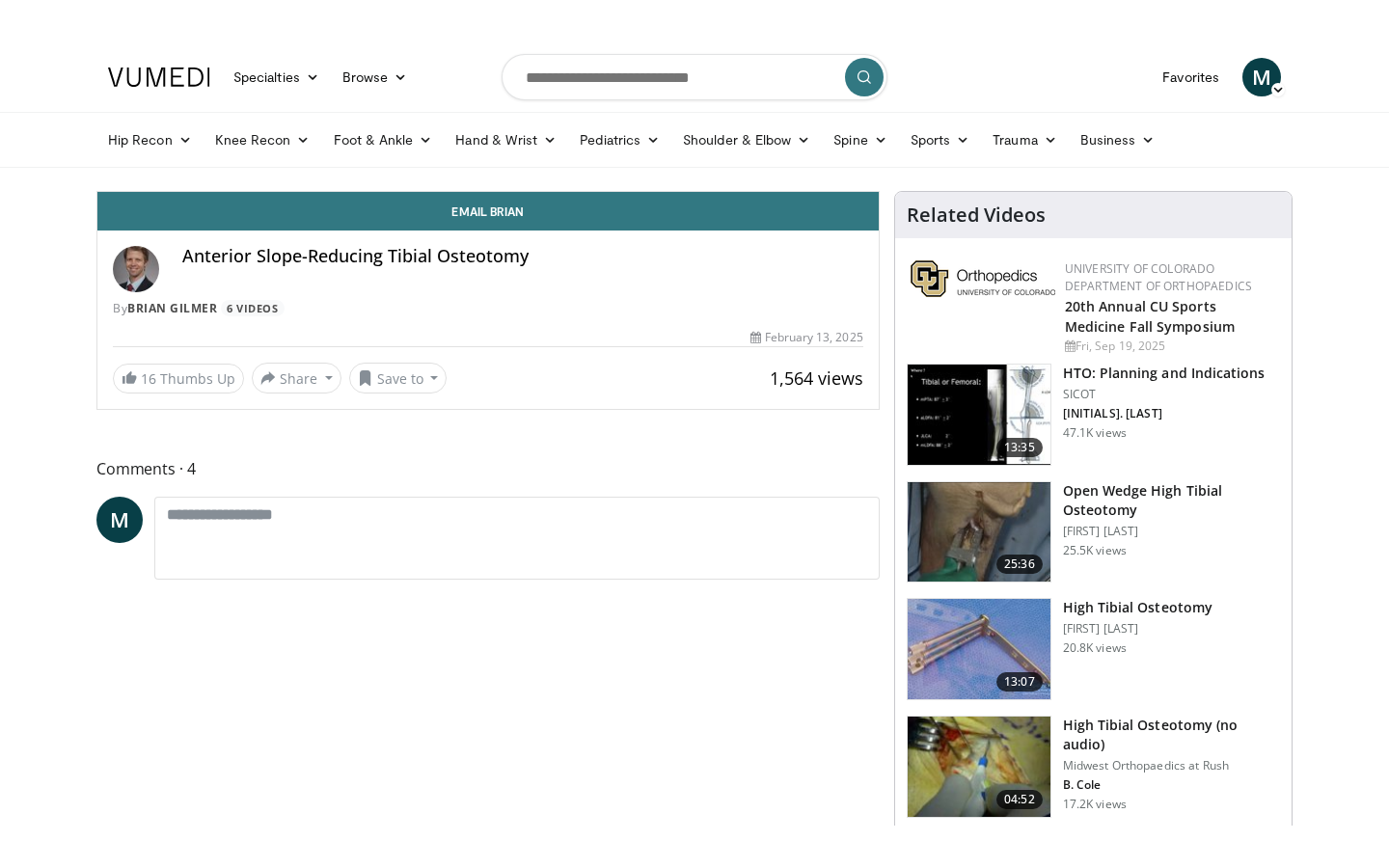 scroll, scrollTop: 0, scrollLeft: 0, axis: both 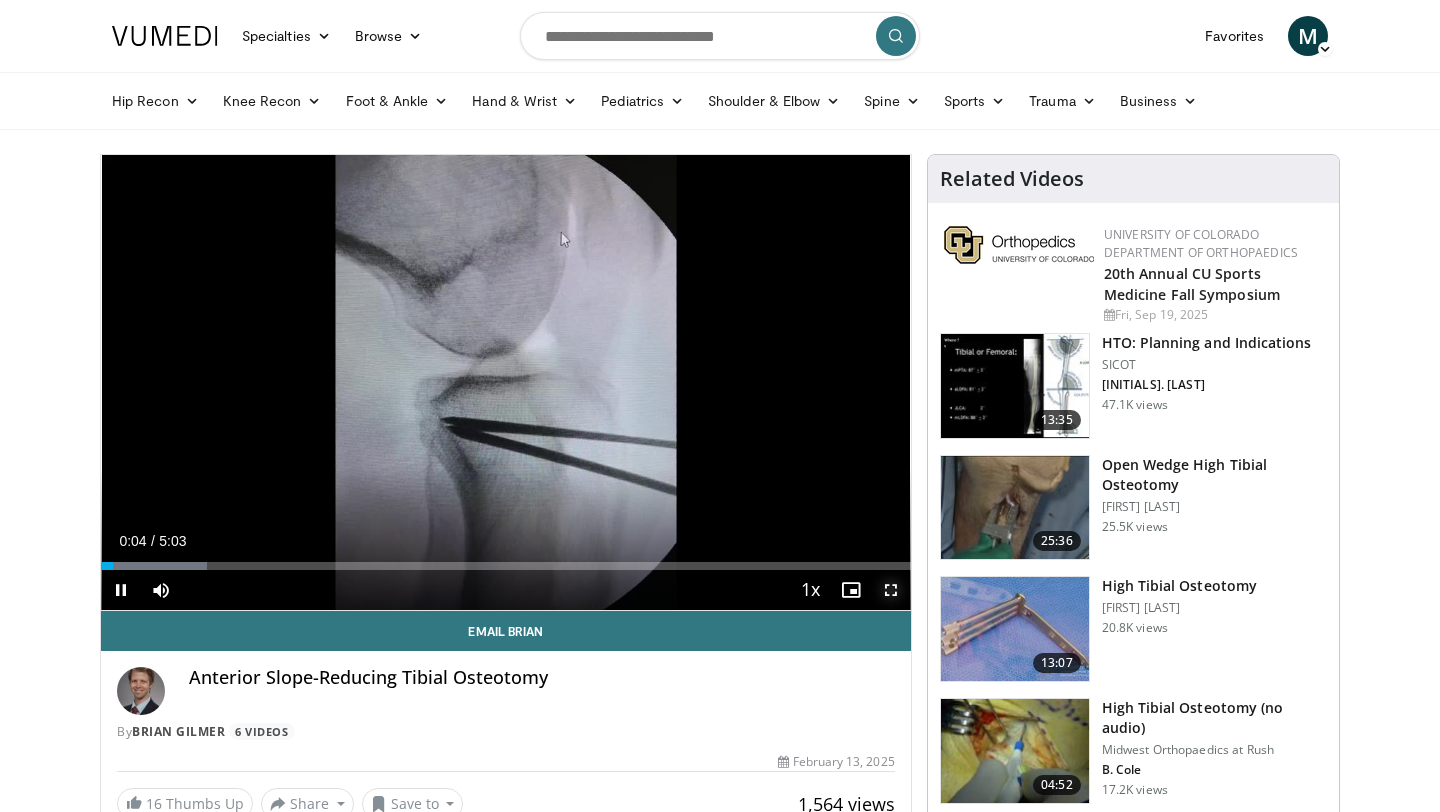 click at bounding box center [891, 590] 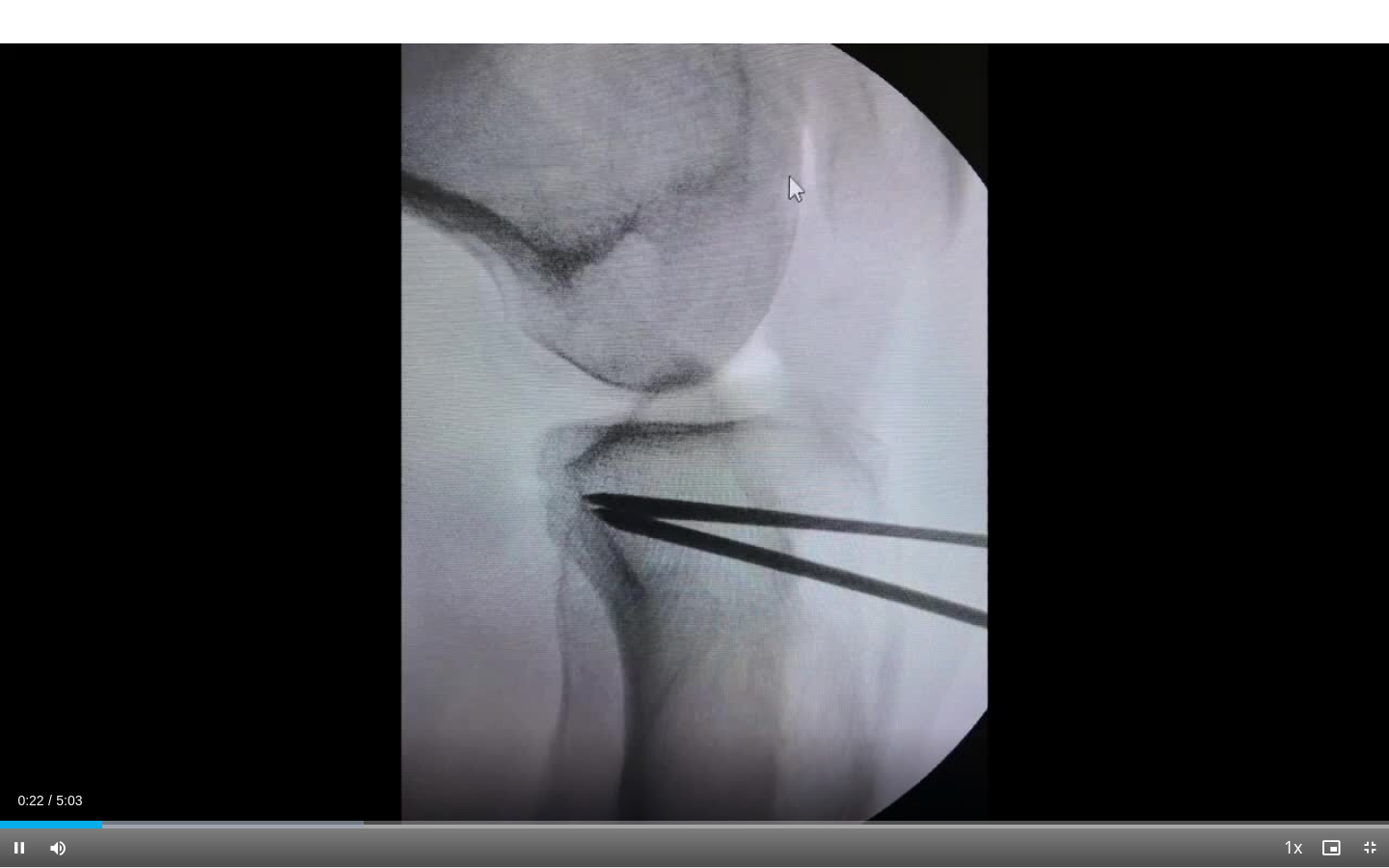 click on "**********" at bounding box center [694, 434] 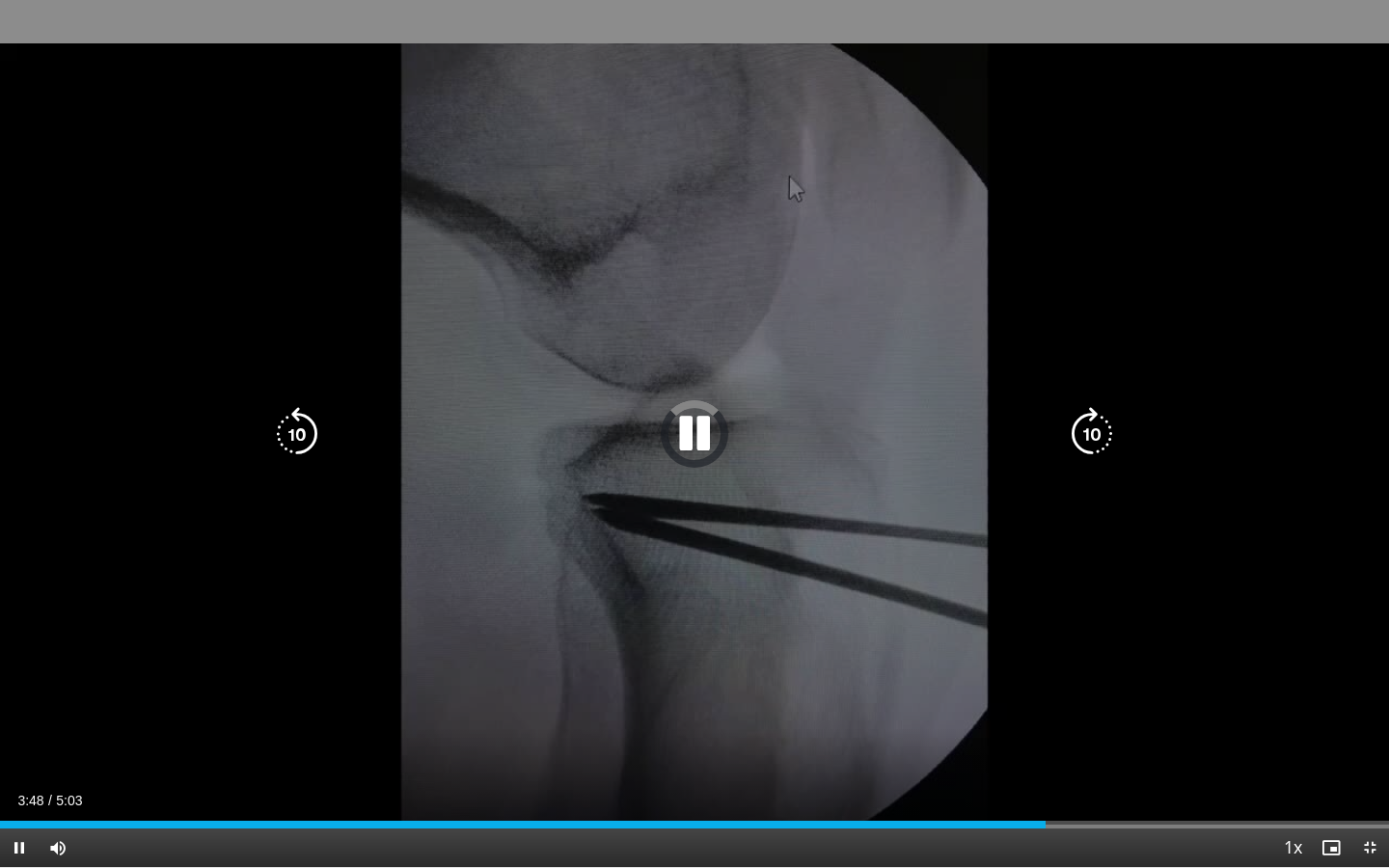 click on "10 seconds
Tap to unmute" at bounding box center [694, 433] 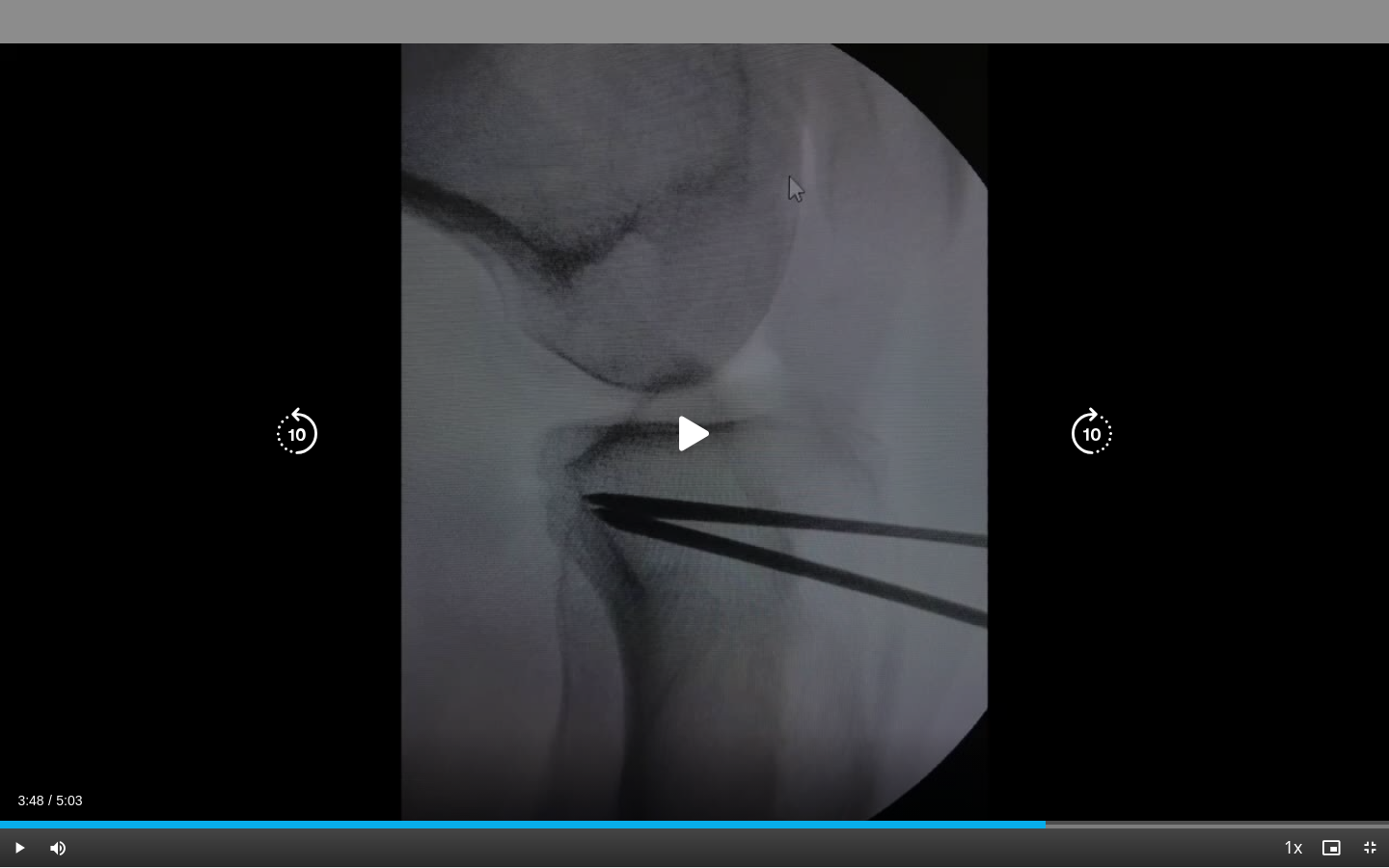 click at bounding box center [694, 434] 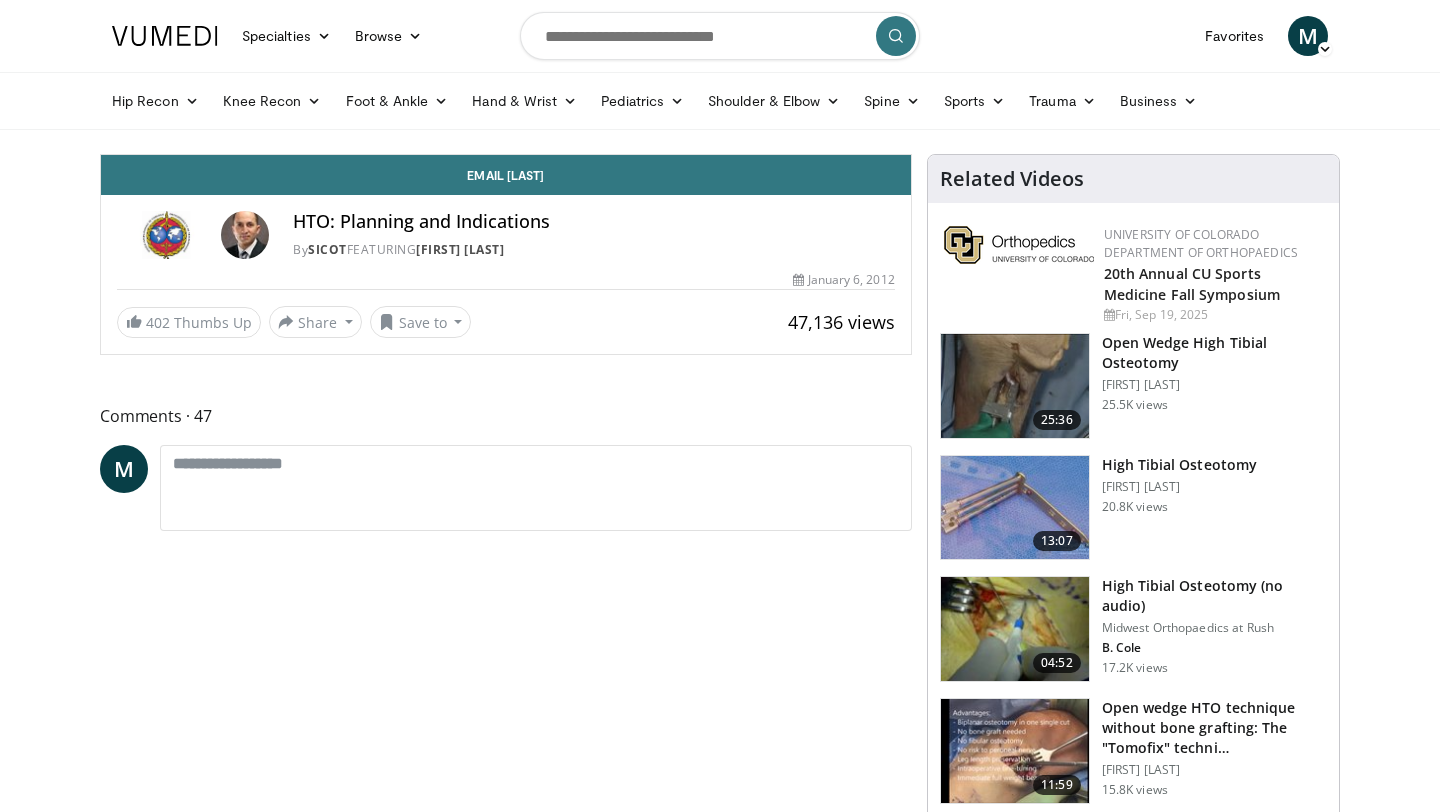 scroll, scrollTop: 0, scrollLeft: 0, axis: both 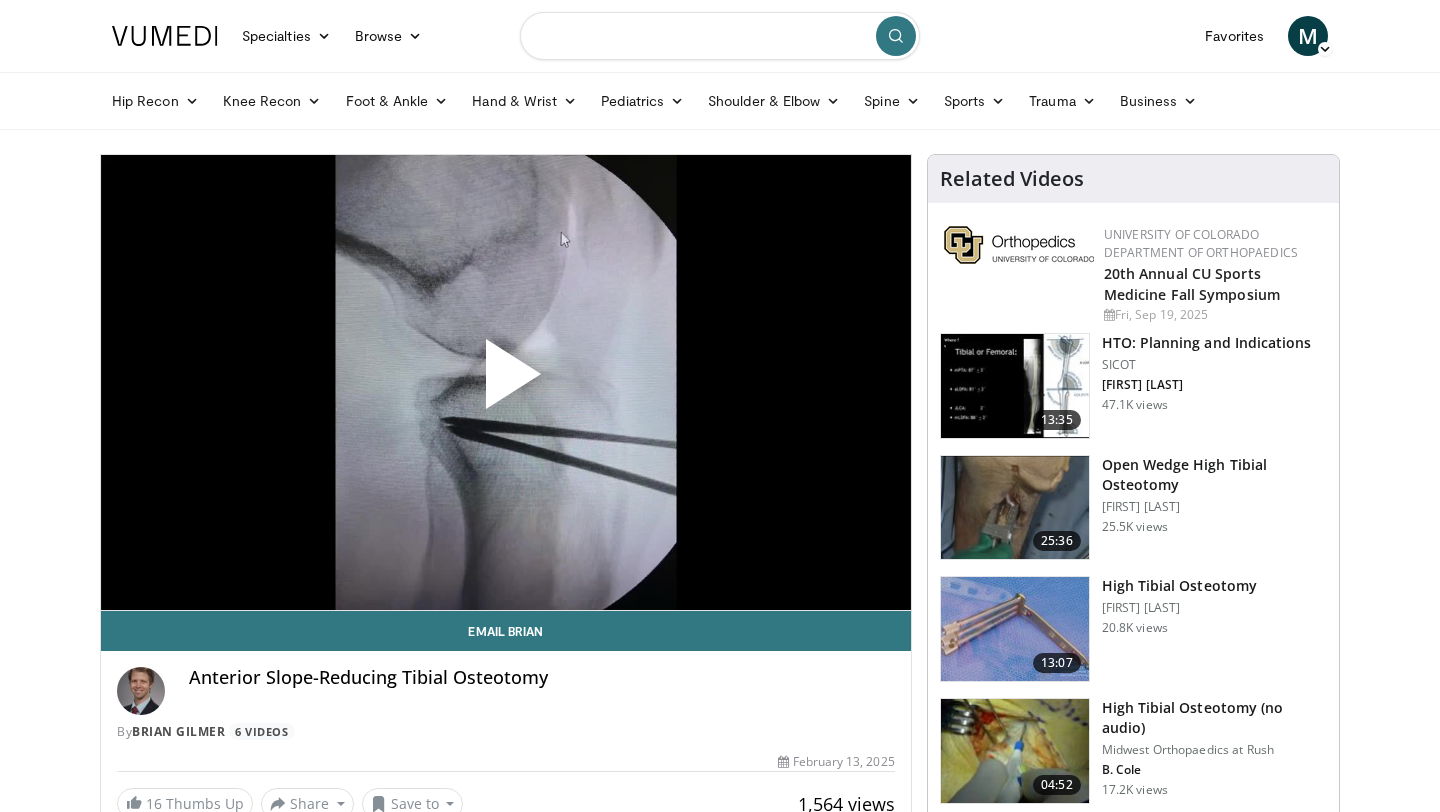 click at bounding box center [720, 36] 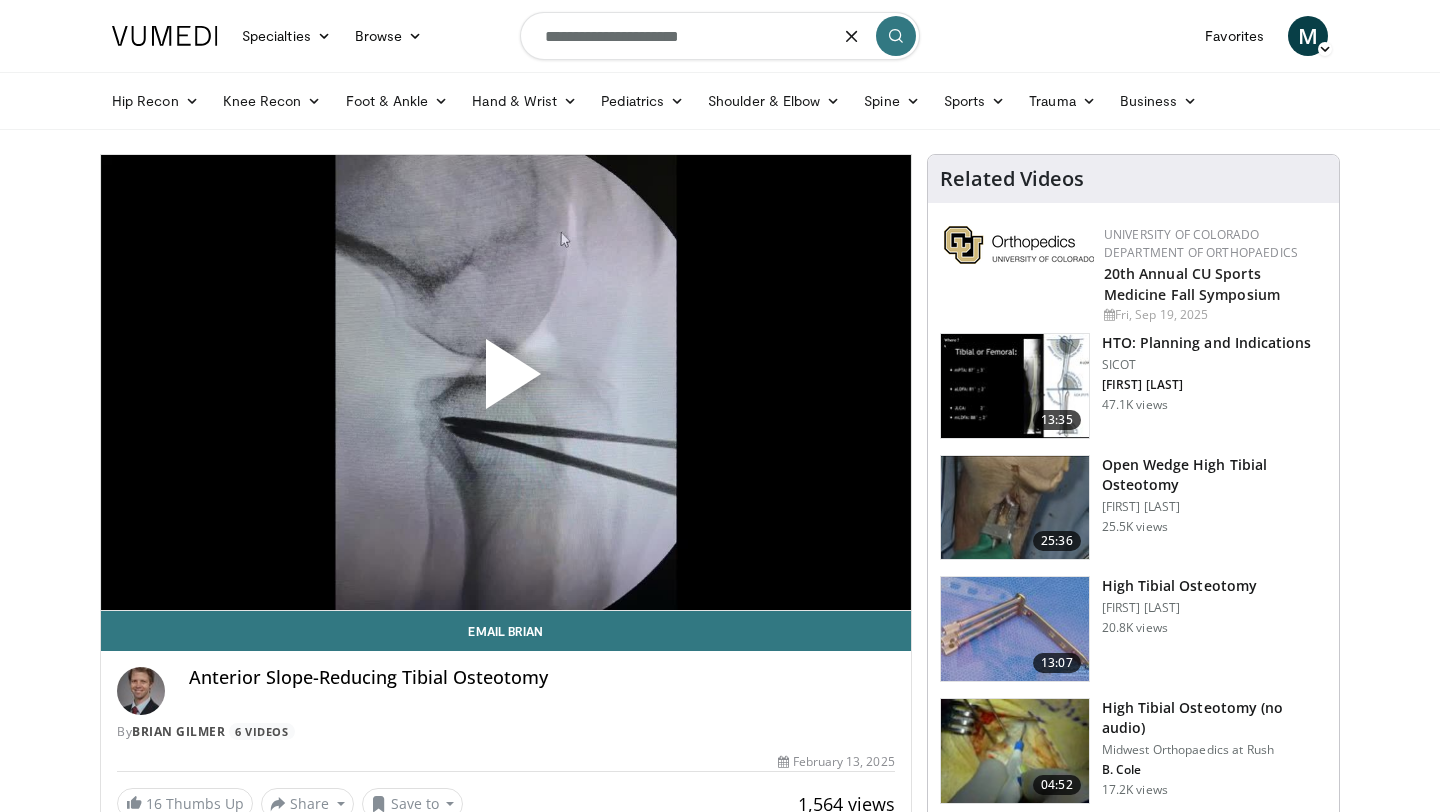 type on "**********" 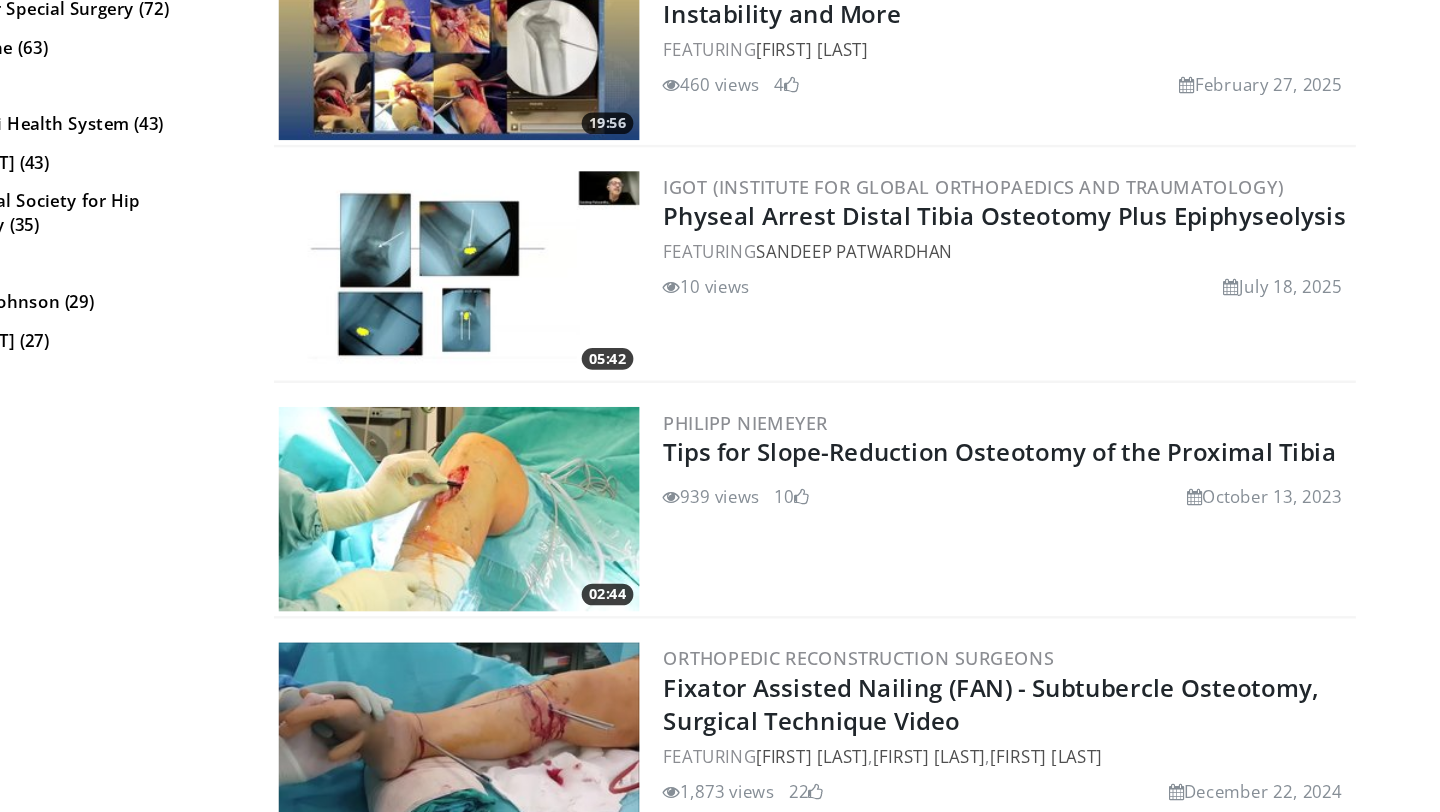 scroll, scrollTop: 1711, scrollLeft: 0, axis: vertical 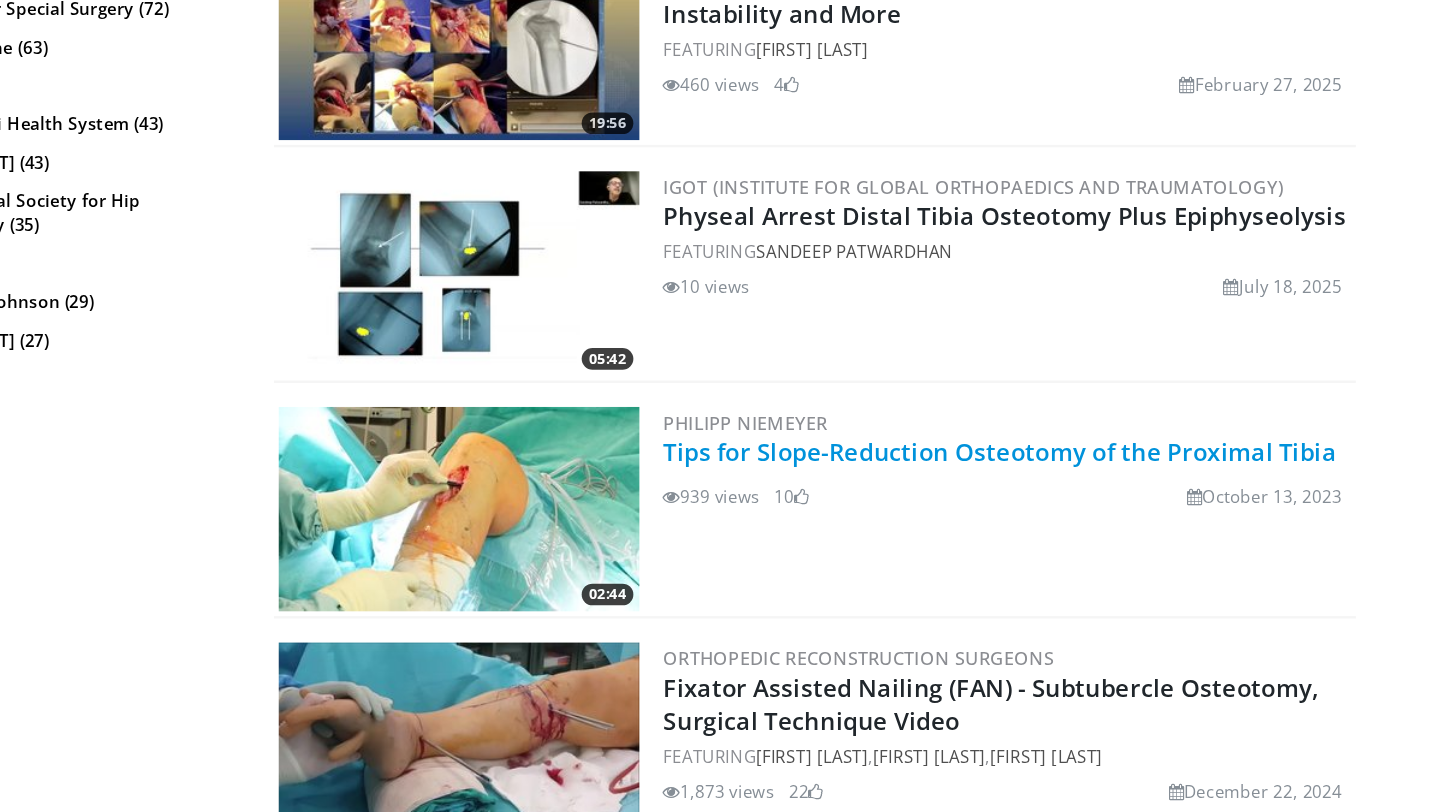 click on "Tips for Slope-Reduction Osteotomy of the Proximal Tibia" at bounding box center [1029, 512] 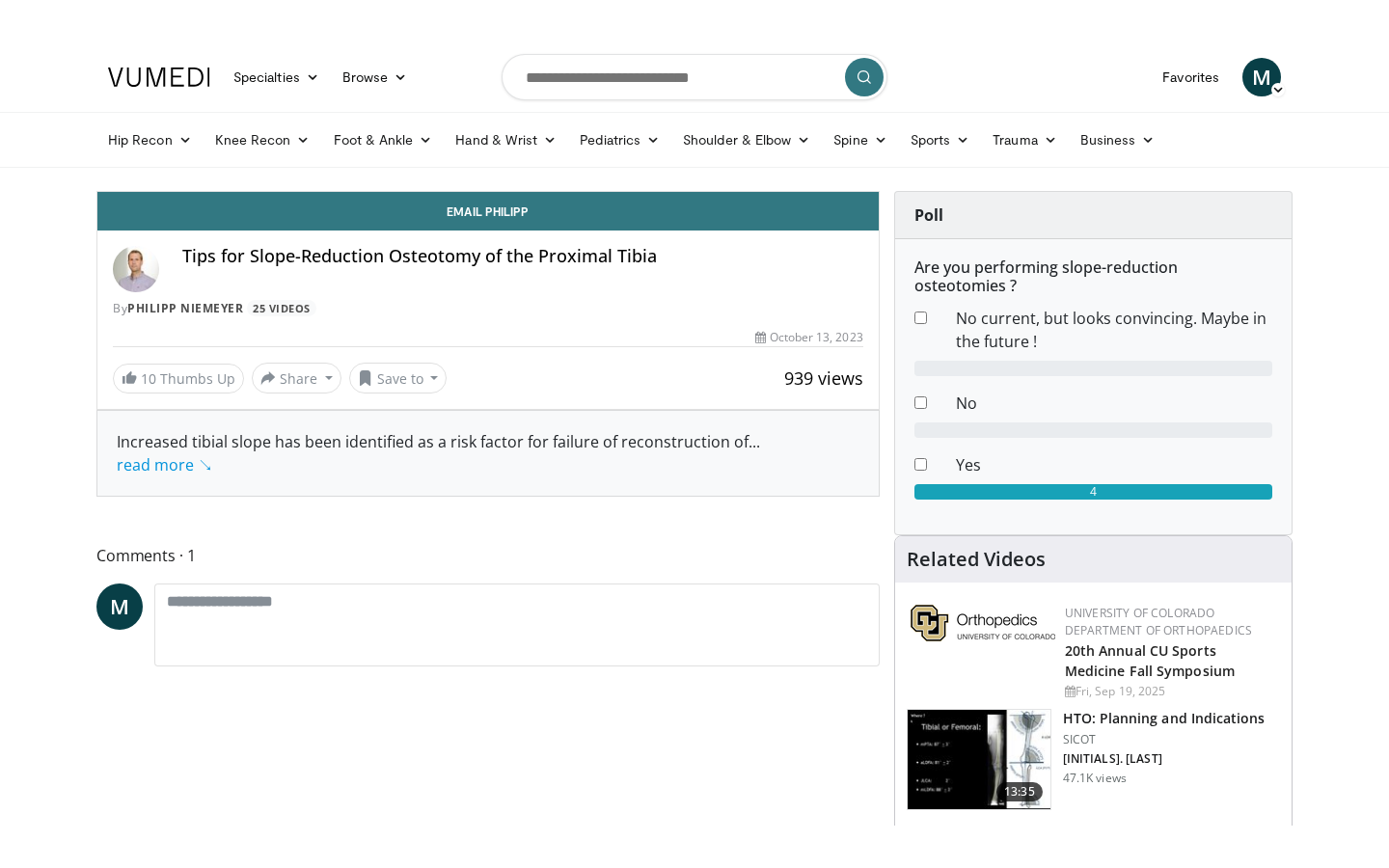 scroll, scrollTop: 0, scrollLeft: 0, axis: both 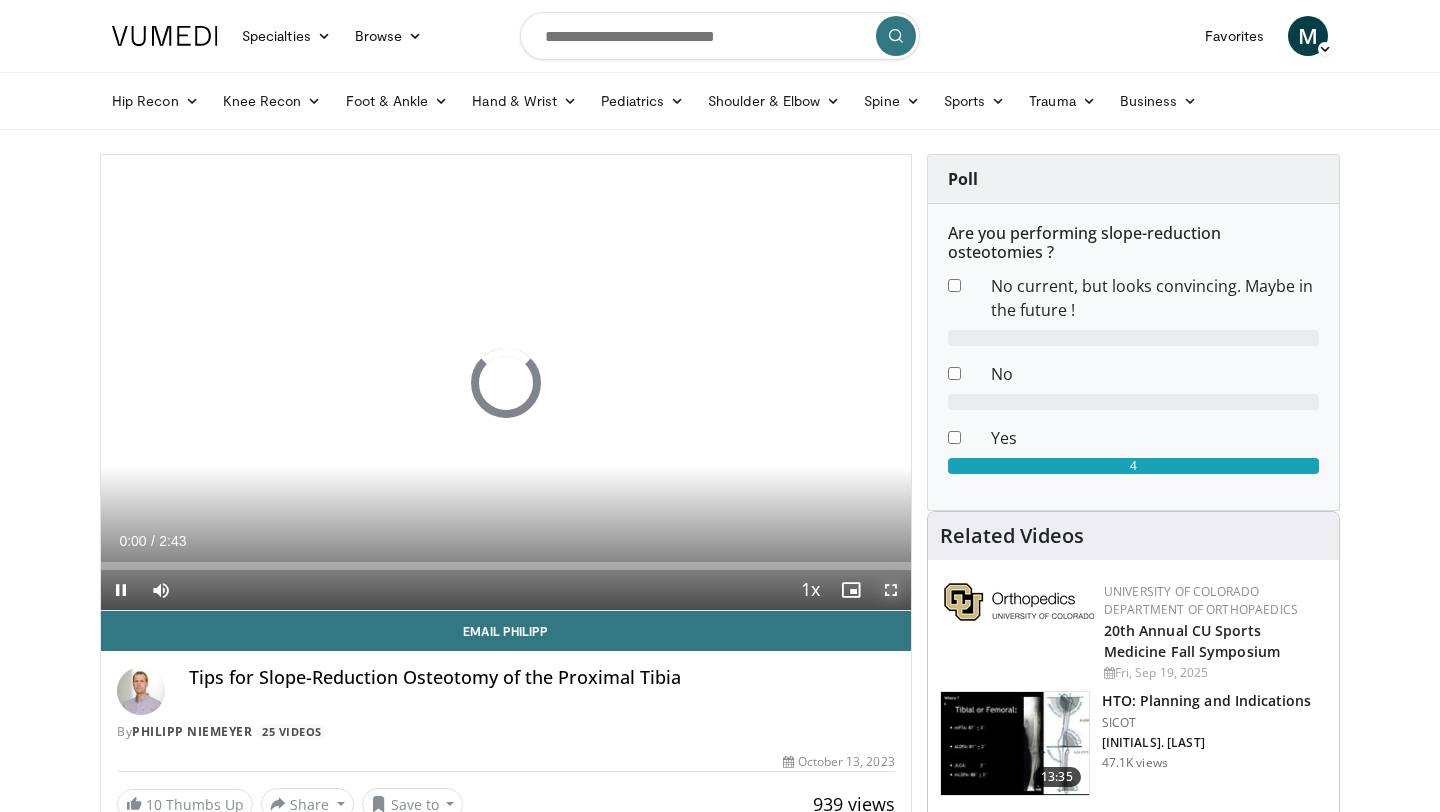 click at bounding box center (891, 590) 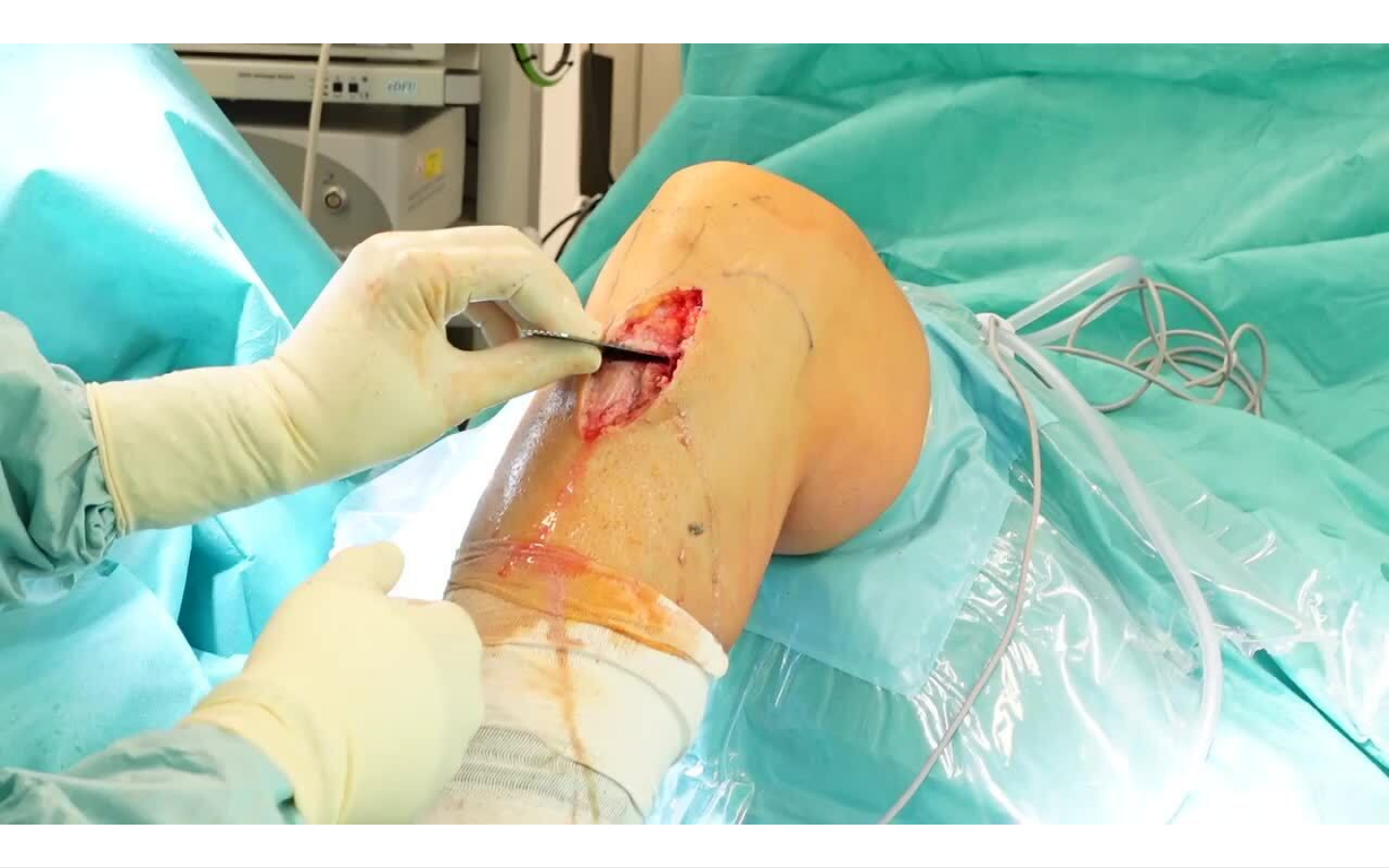 click on "10 seconds
Tap to unmute" at bounding box center [694, 433] 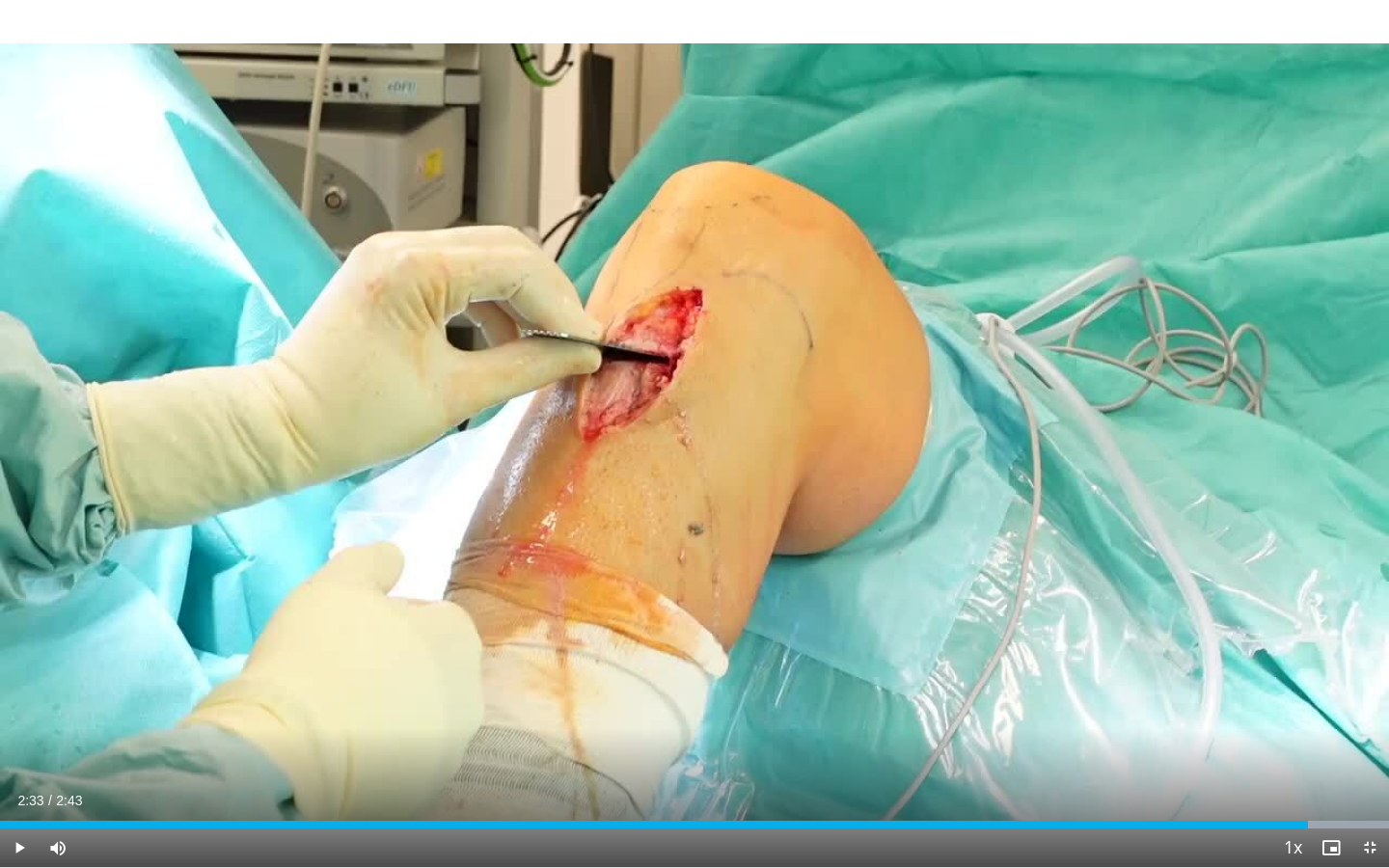 click on "10 seconds
Tap to unmute" at bounding box center (694, 433) 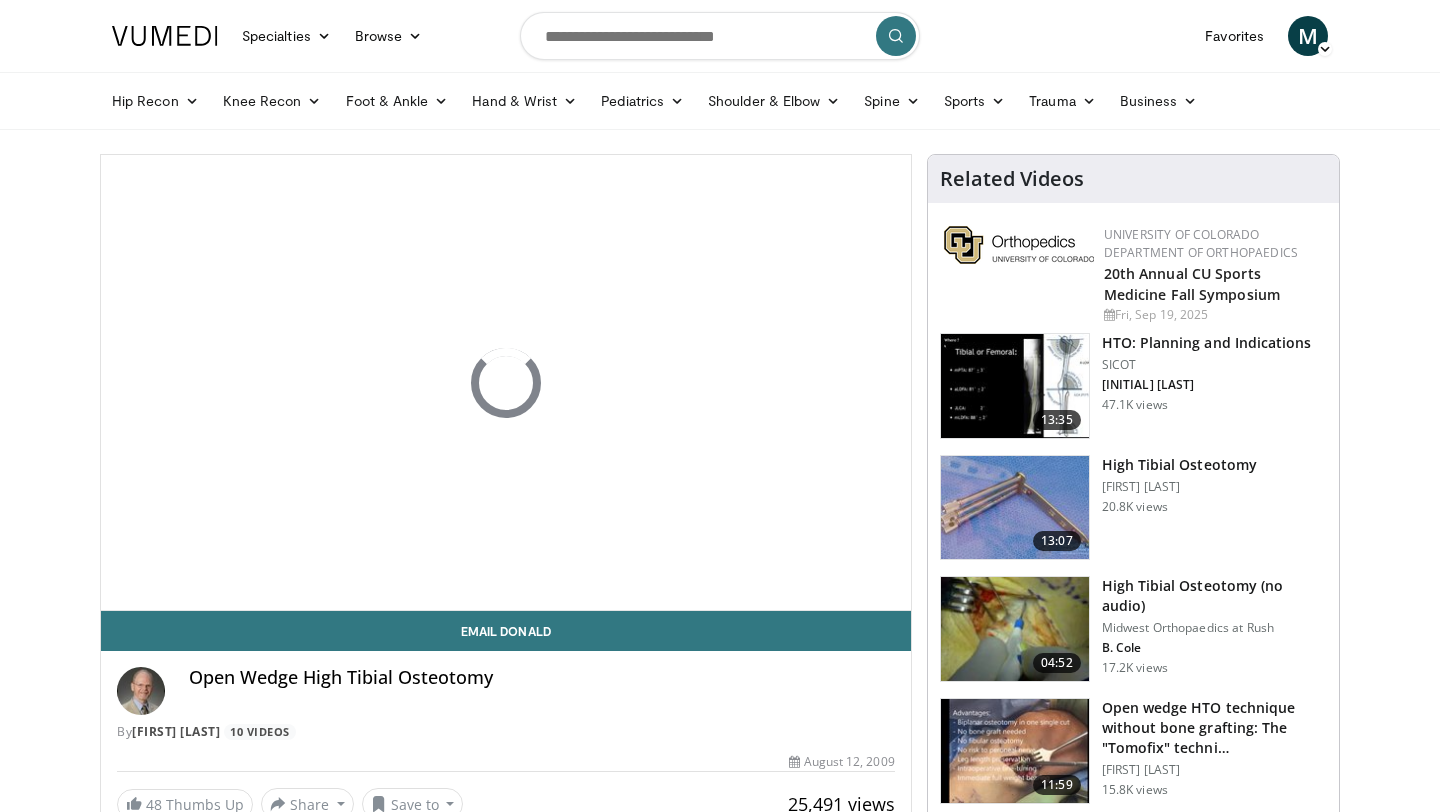 scroll, scrollTop: 0, scrollLeft: 0, axis: both 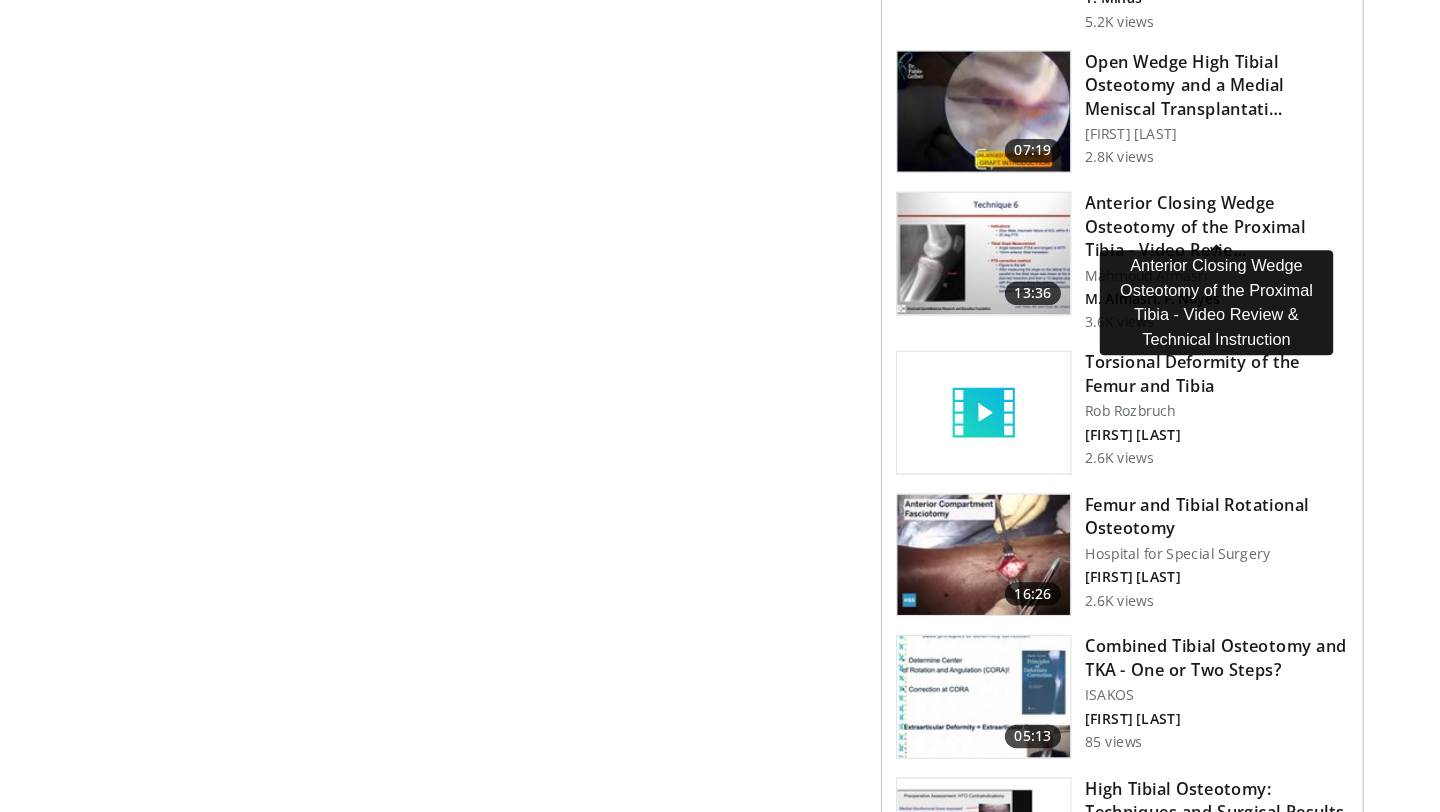 click on "Anterior Closing Wedge Osteotomy of the Proximal Tibia - Video Revie…" at bounding box center [1214, 207] 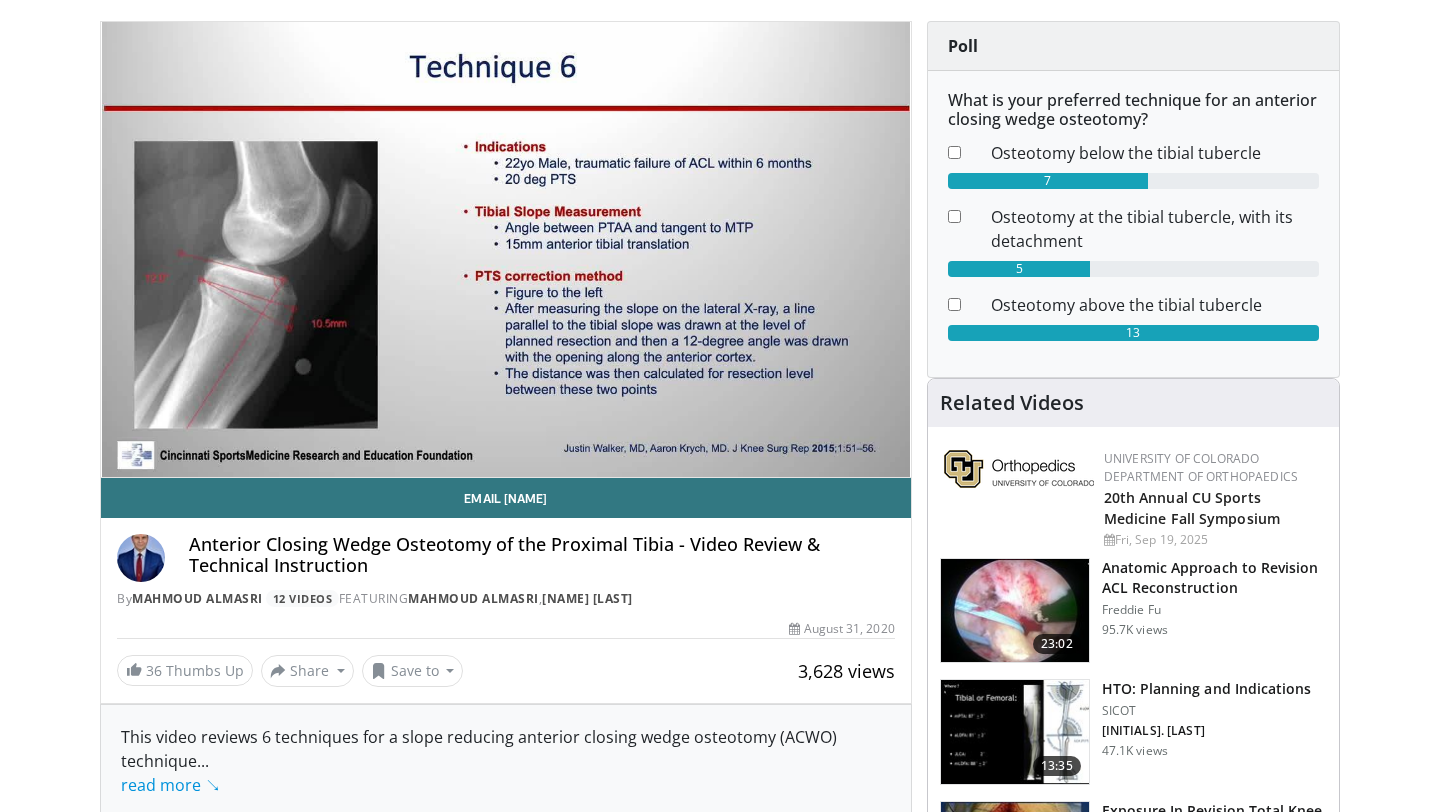 scroll, scrollTop: 137, scrollLeft: 0, axis: vertical 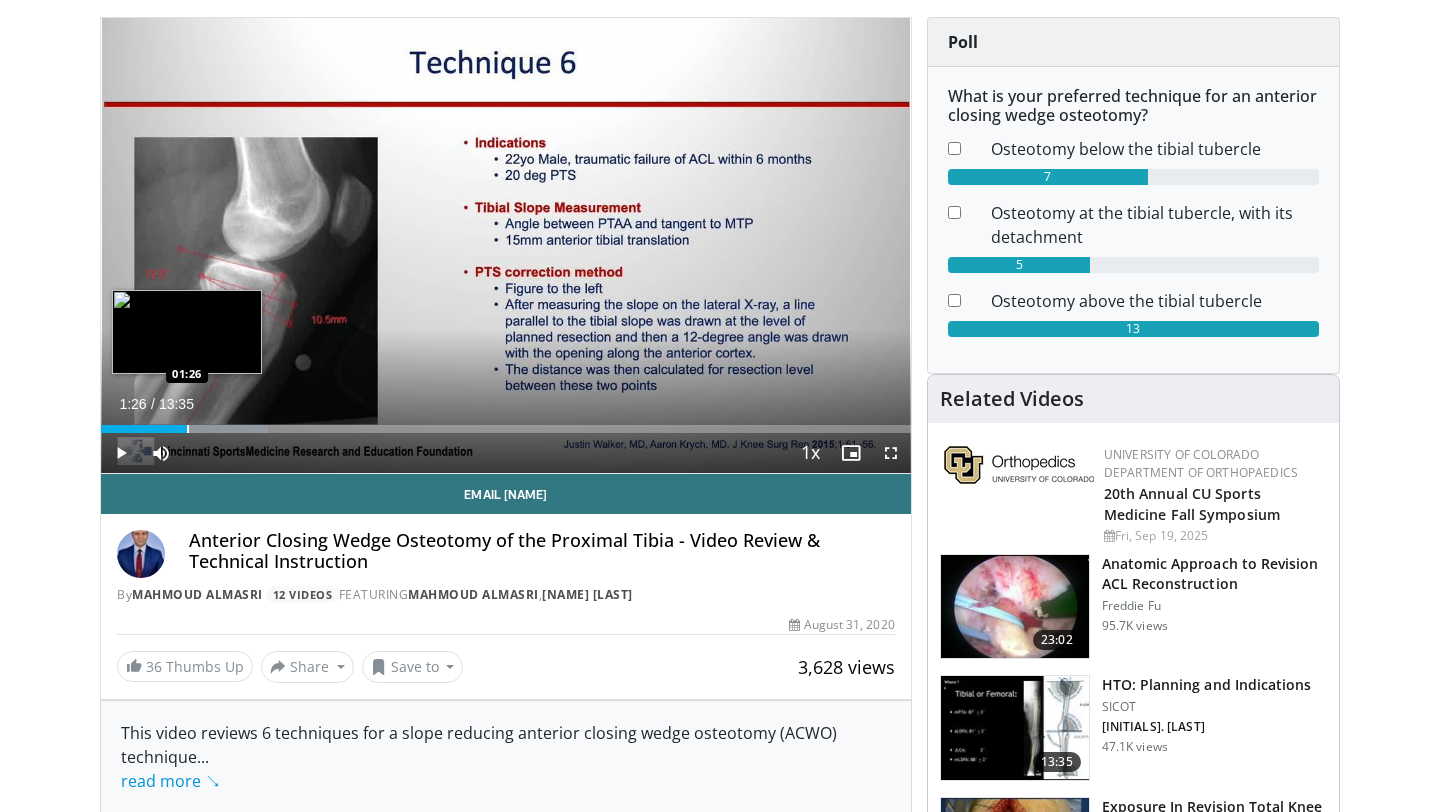 drag, startPoint x: 205, startPoint y: 422, endPoint x: 186, endPoint y: 419, distance: 19.235384 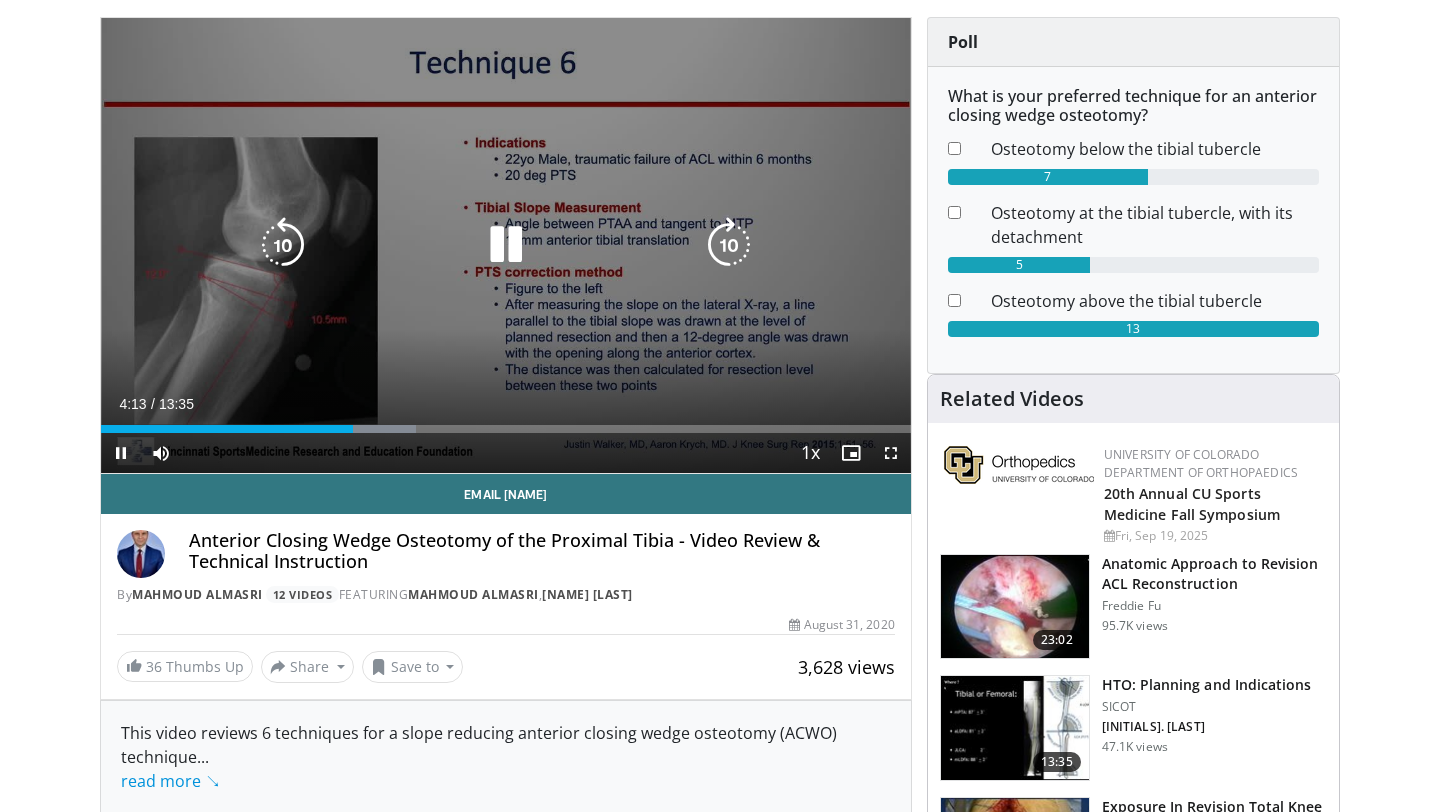 click on "10 seconds
Tap to unmute" at bounding box center (506, 245) 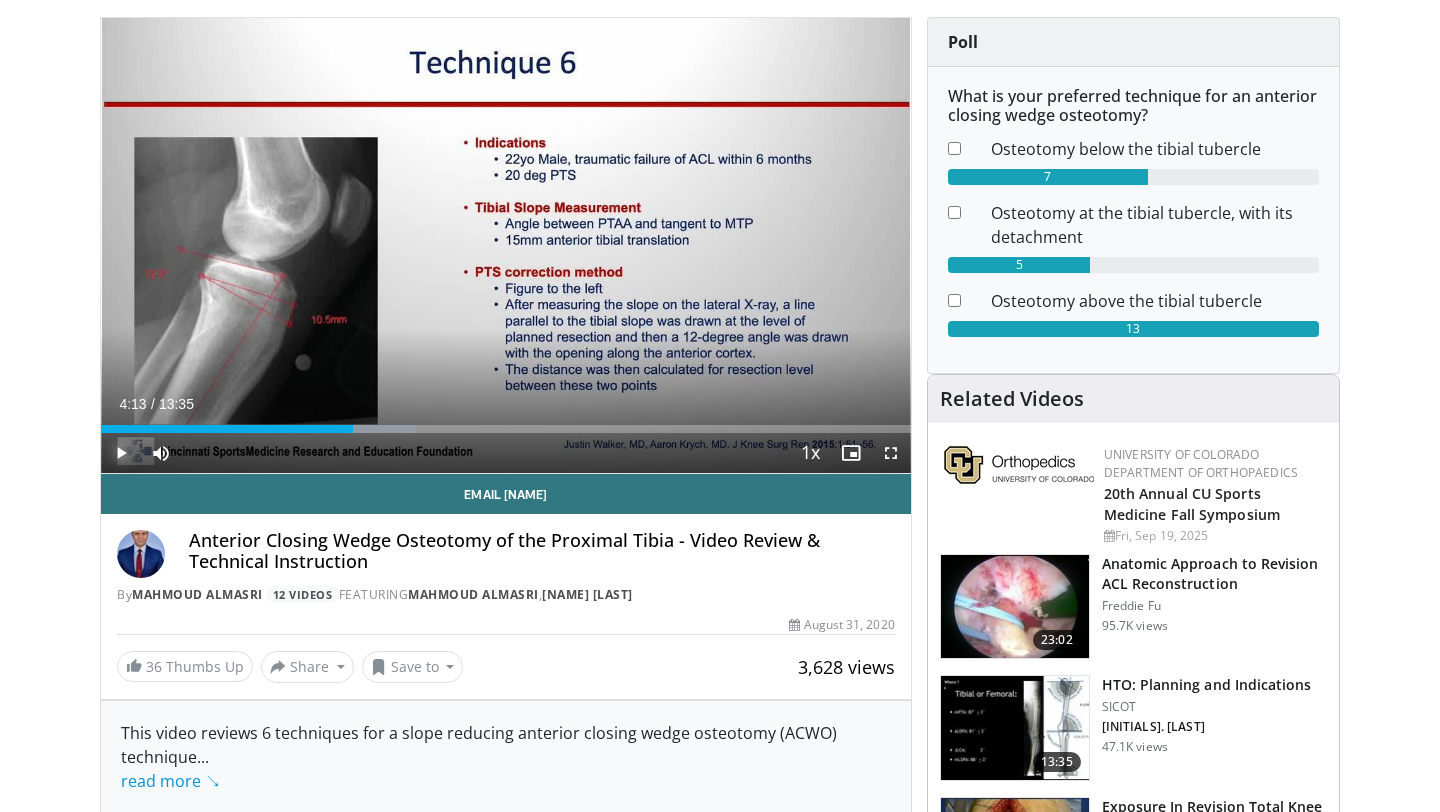 click at bounding box center [121, 453] 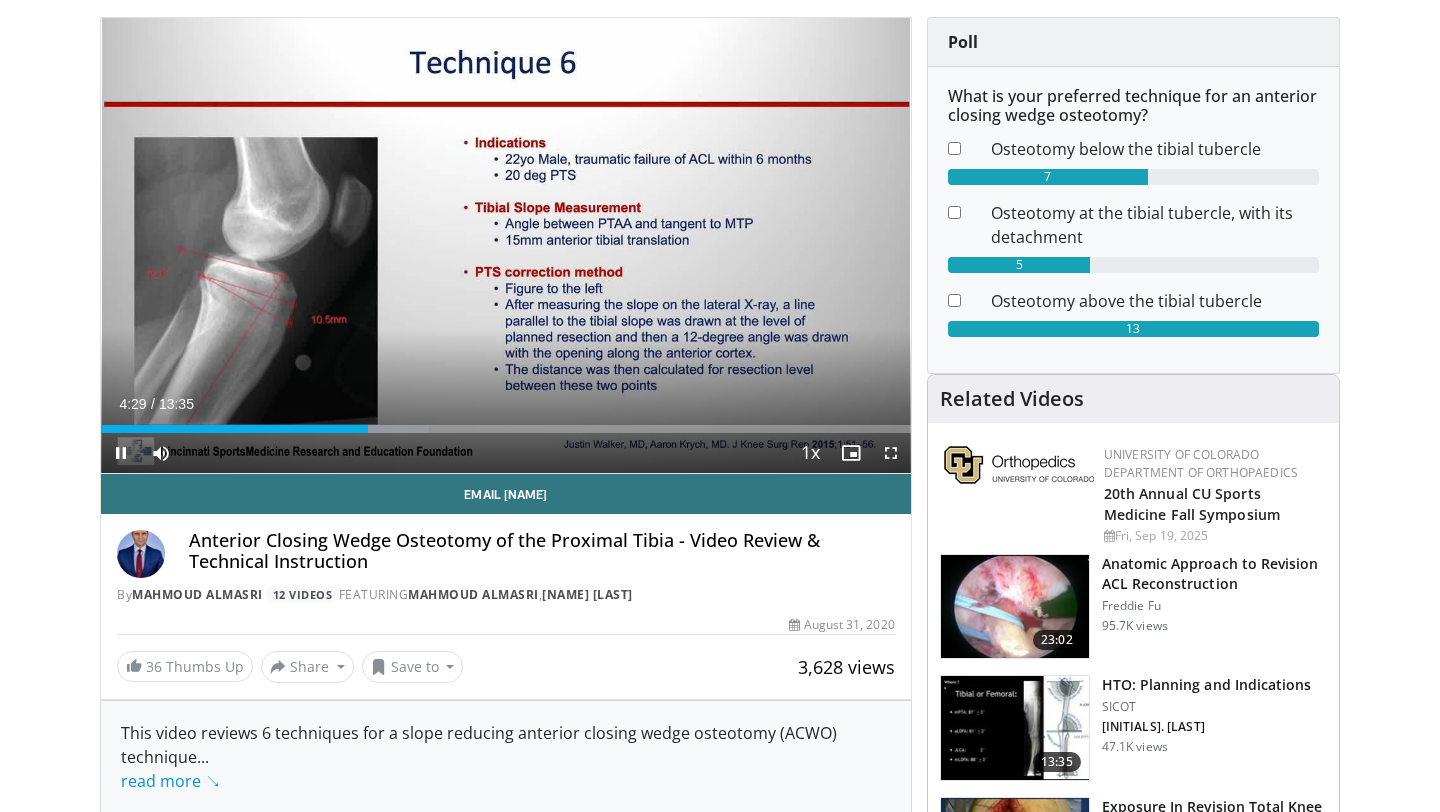 click on "Current Time  4:29 / Duration  13:35" at bounding box center [506, 404] 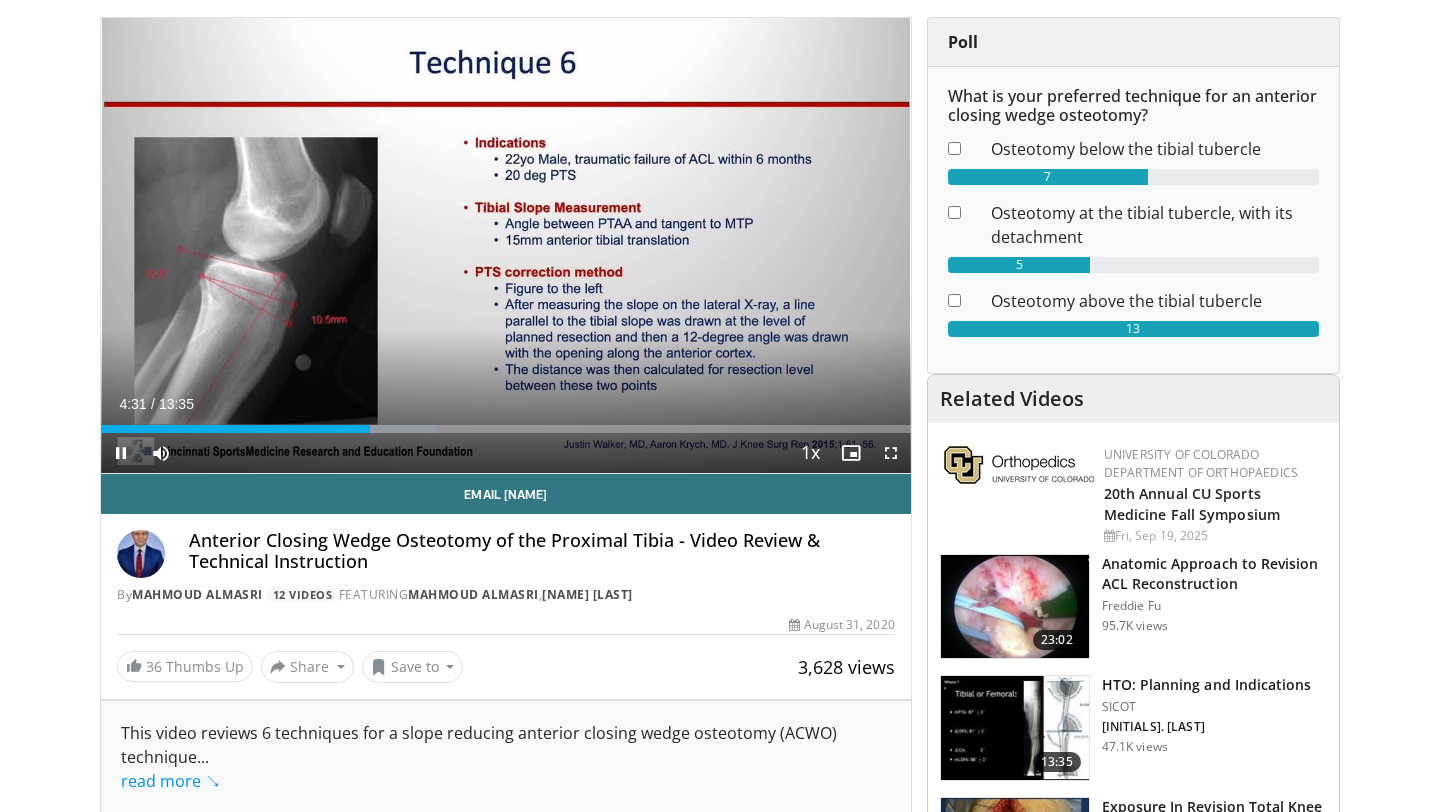 click on "Current Time  4:31 / Duration  13:35 Pause Skip Backward Skip Forward Mute Loaded :  41.33% 04:31 03:54 Stream Type  LIVE Seek to live, currently behind live LIVE   1x Playback Rate 0.5x 0.75x 1x , selected 1.25x 1.5x 1.75x 2x Chapters Chapters Descriptions descriptions off , selected Captions captions settings , opens captions settings dialog captions off , selected Audio Track en (Main) , selected Fullscreen Enable picture-in-picture mode" at bounding box center [506, 453] 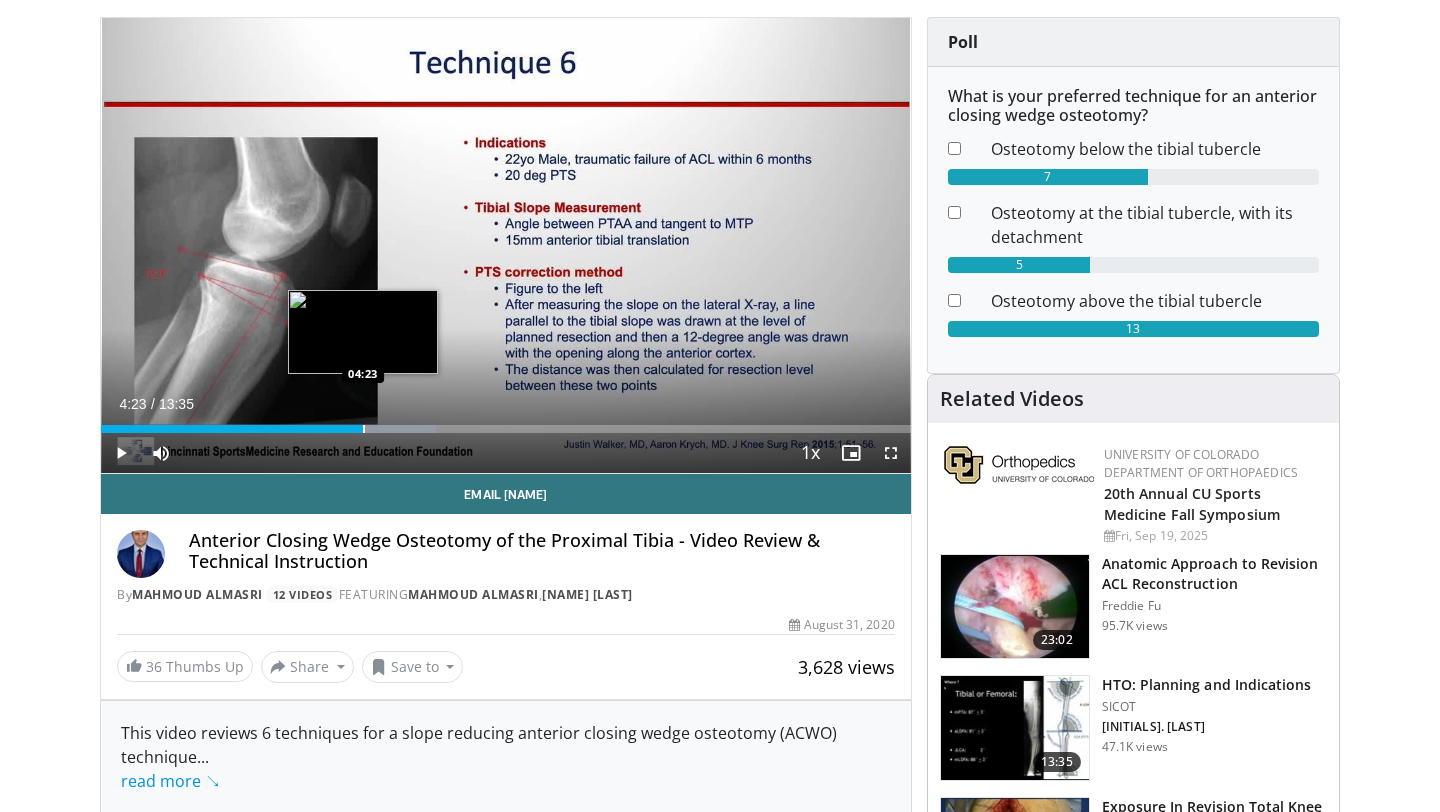 click at bounding box center [364, 429] 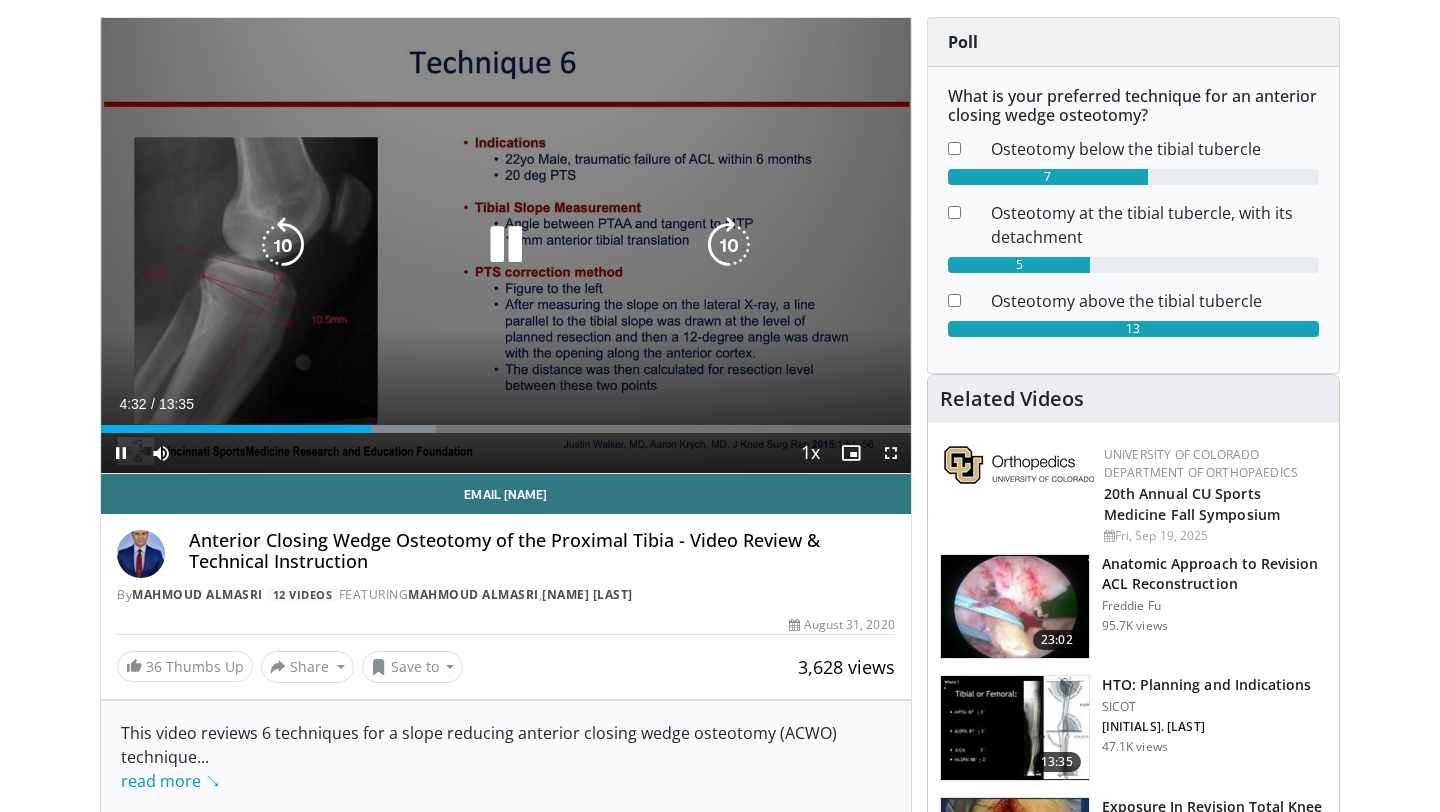 click on "10 seconds
Tap to unmute" at bounding box center [506, 245] 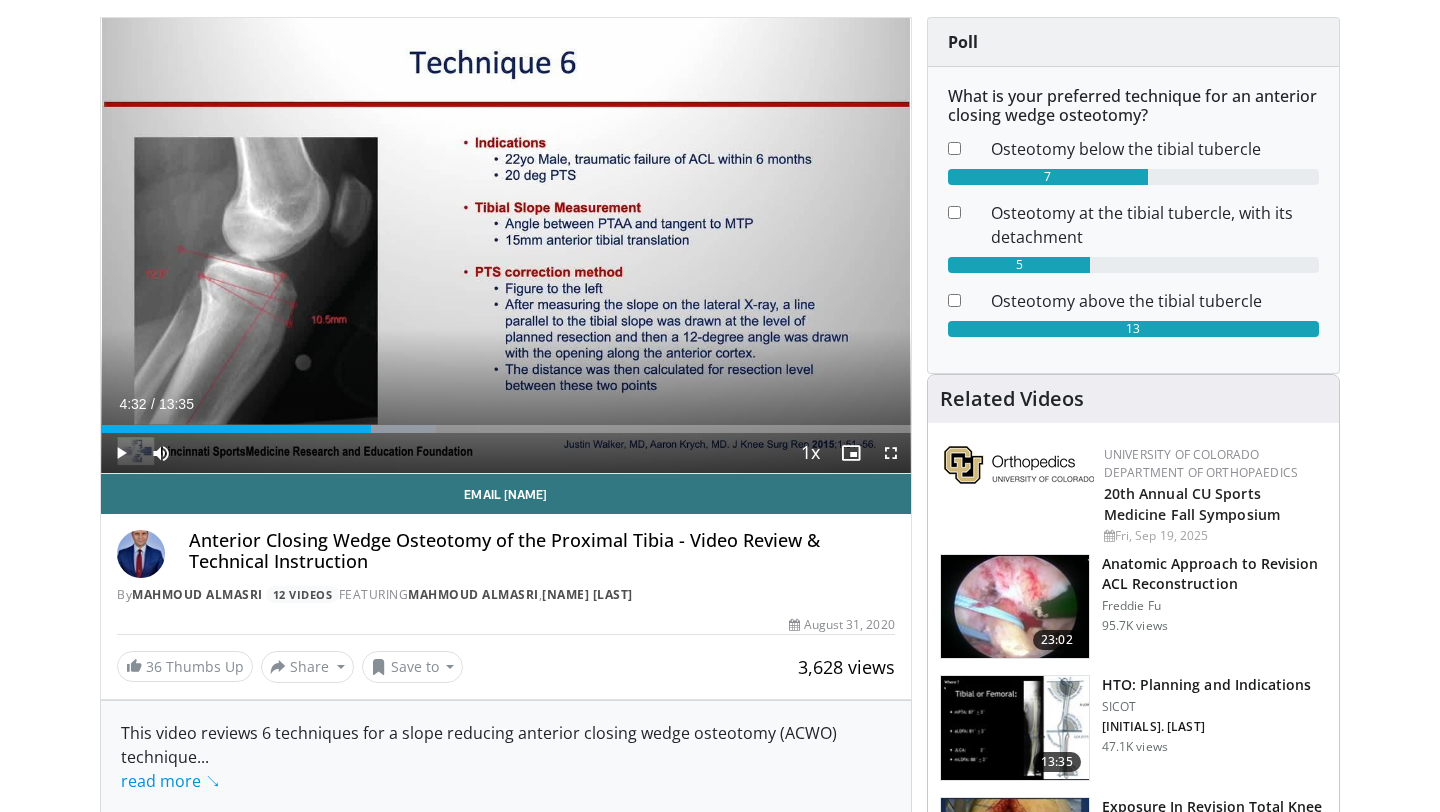 click on "10 seconds
Tap to unmute" at bounding box center [506, 245] 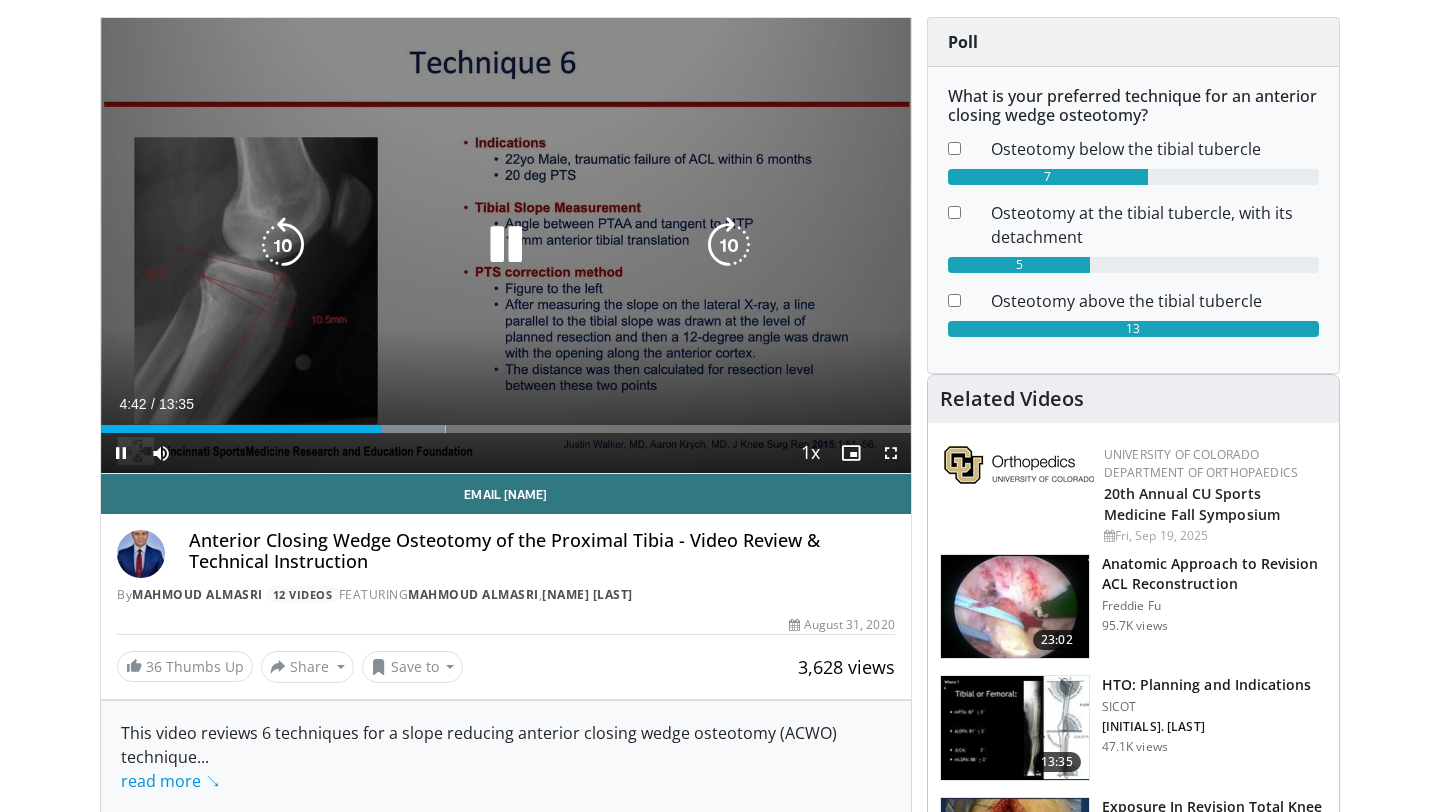click on "10 seconds
Tap to unmute" at bounding box center (506, 245) 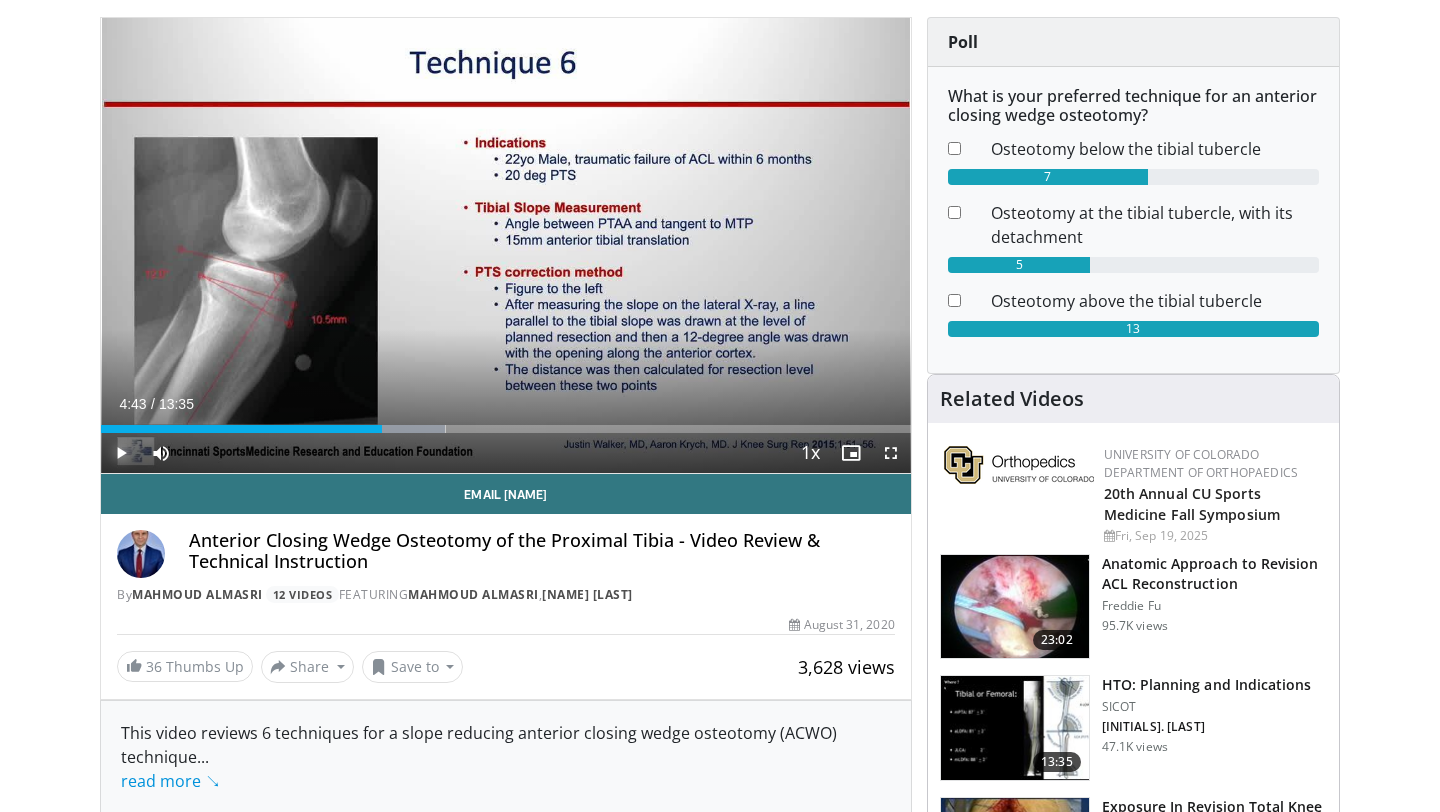 click at bounding box center (121, 453) 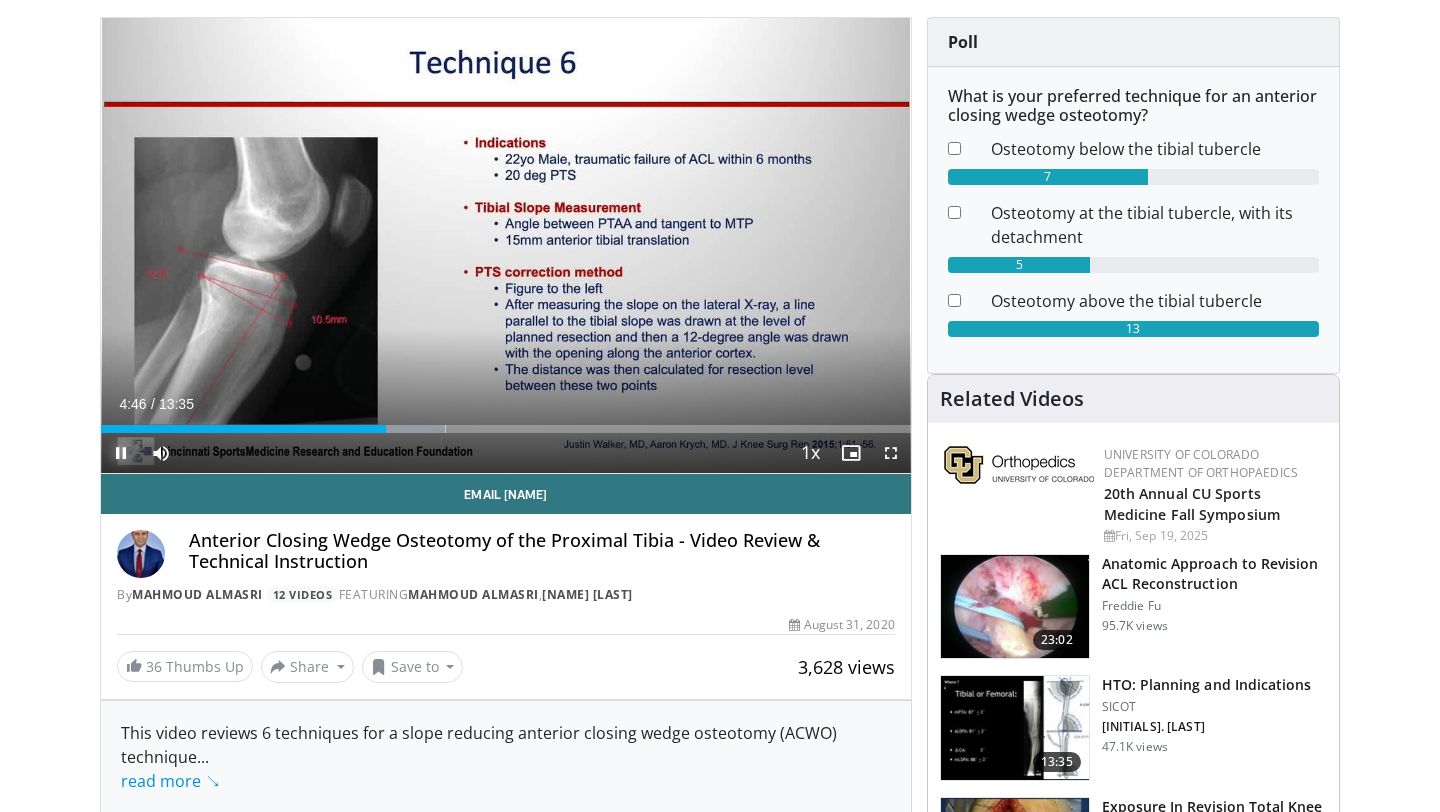 click at bounding box center (121, 453) 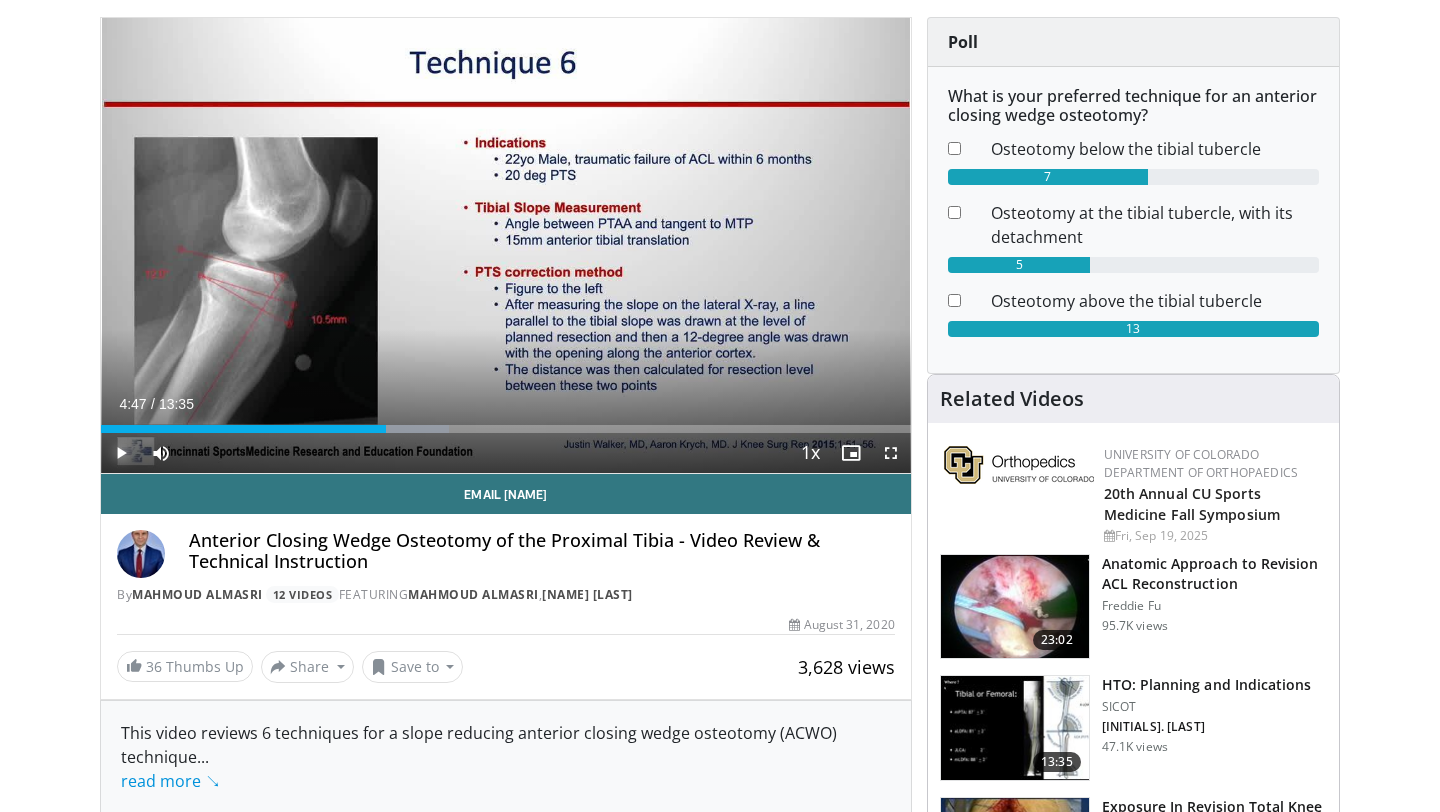 click at bounding box center (121, 453) 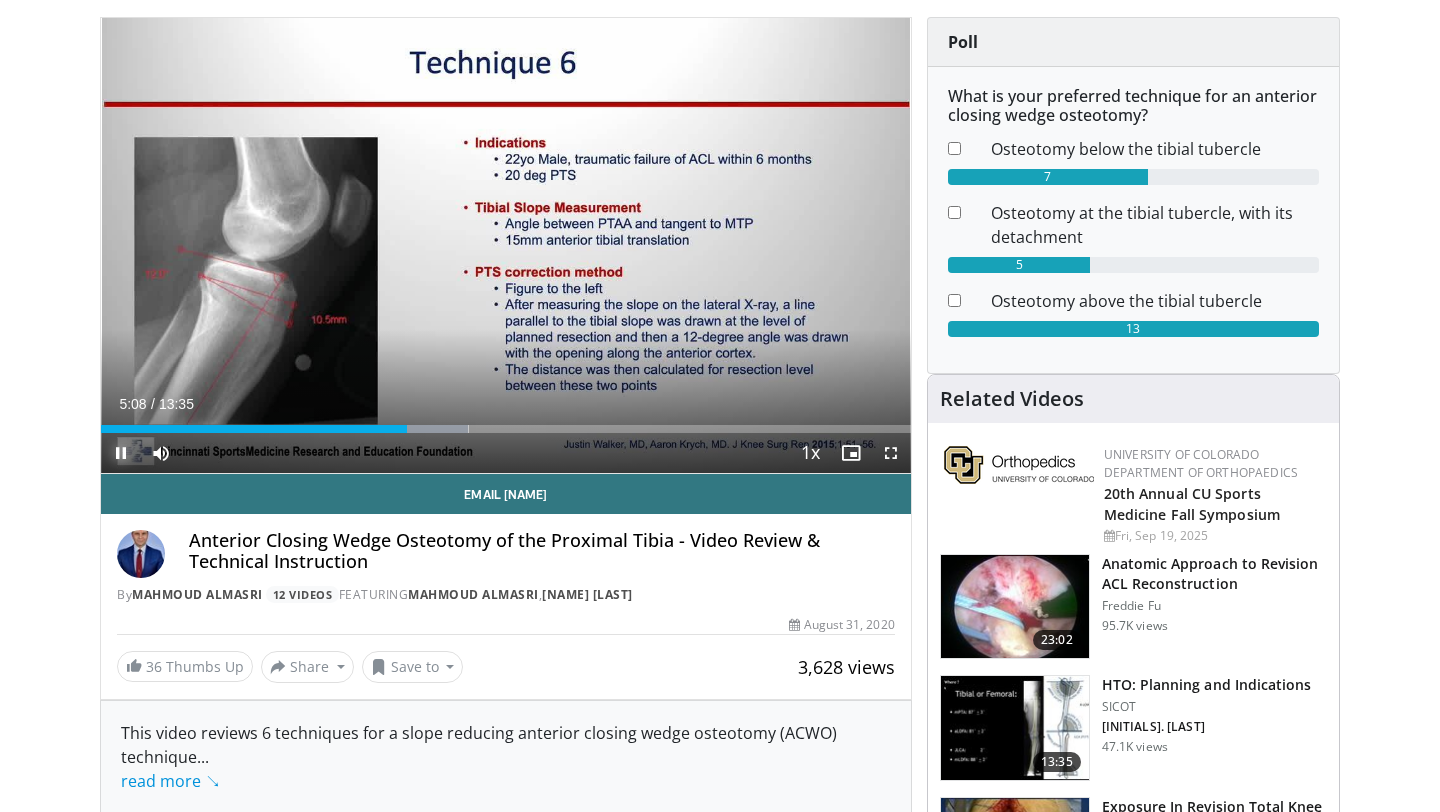 click at bounding box center [121, 453] 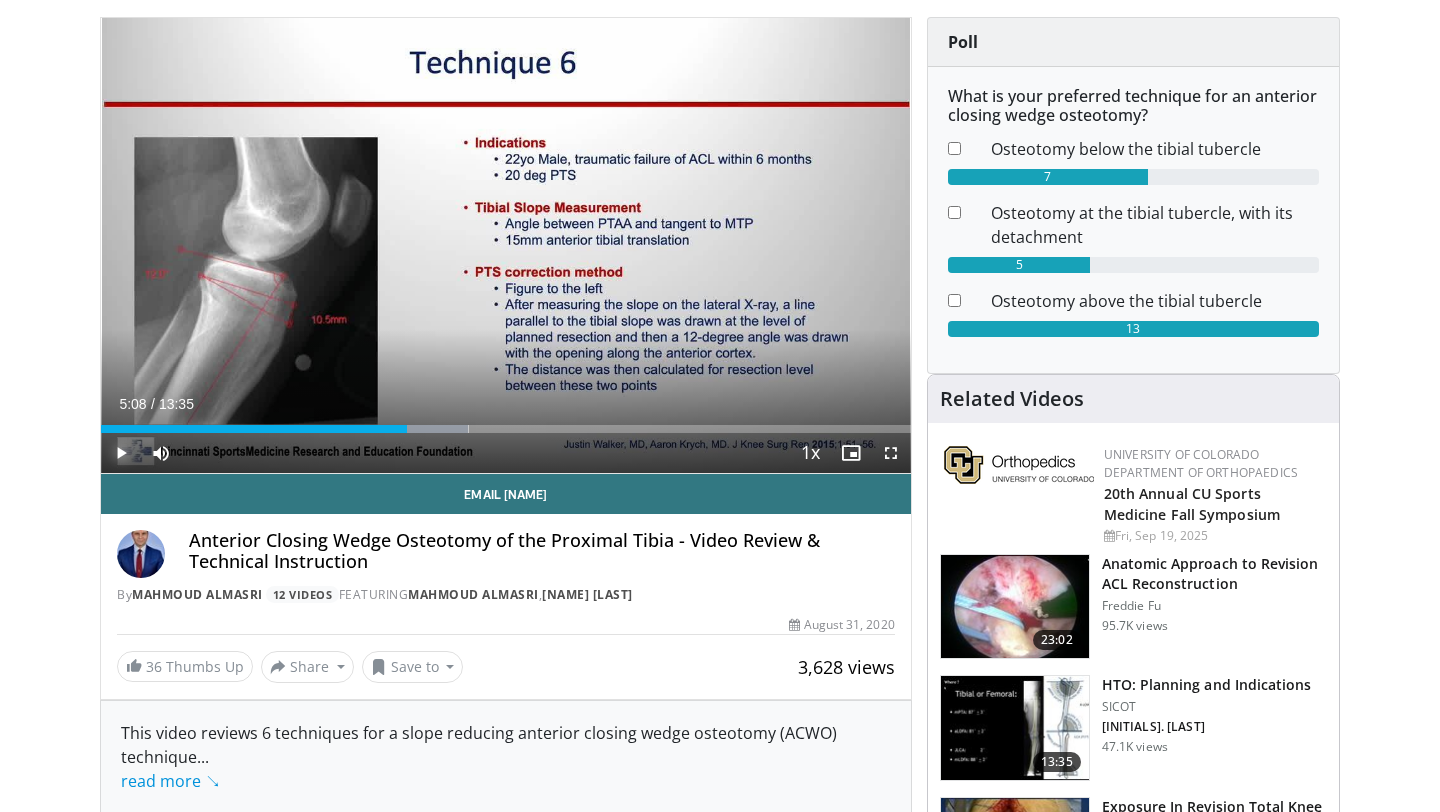 click at bounding box center [121, 453] 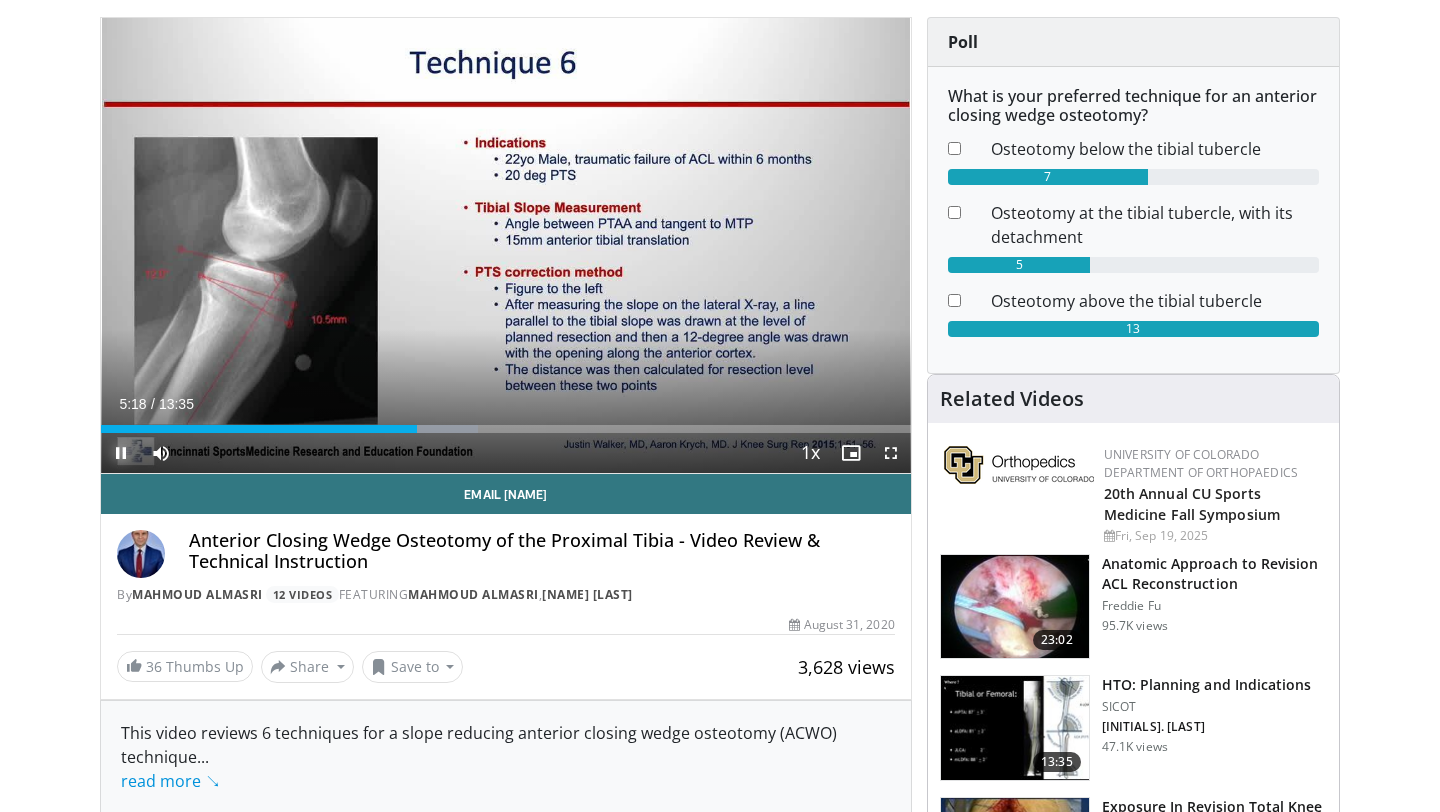 click at bounding box center (121, 453) 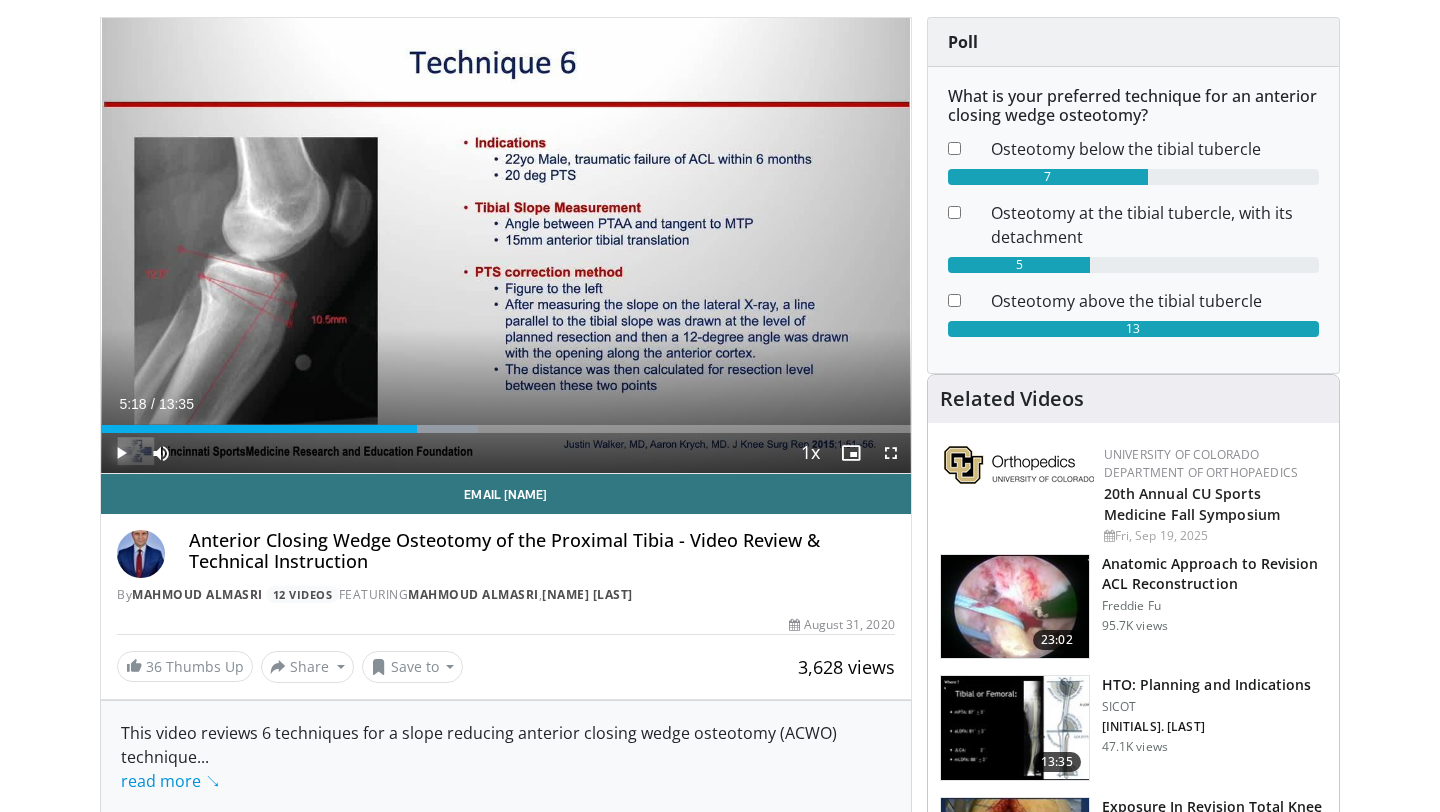 click at bounding box center [121, 453] 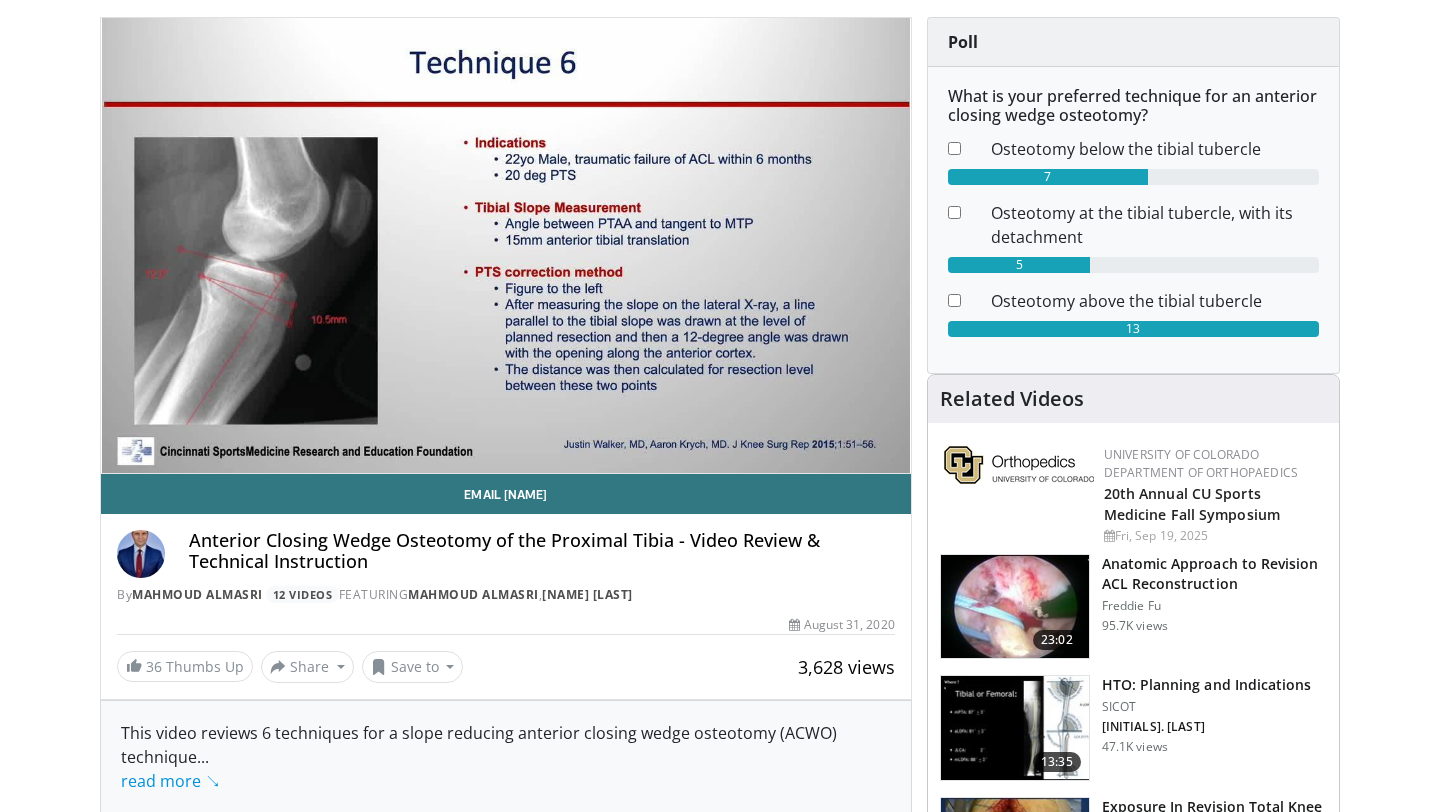 click on "10 seconds
Tap to unmute" at bounding box center [506, 245] 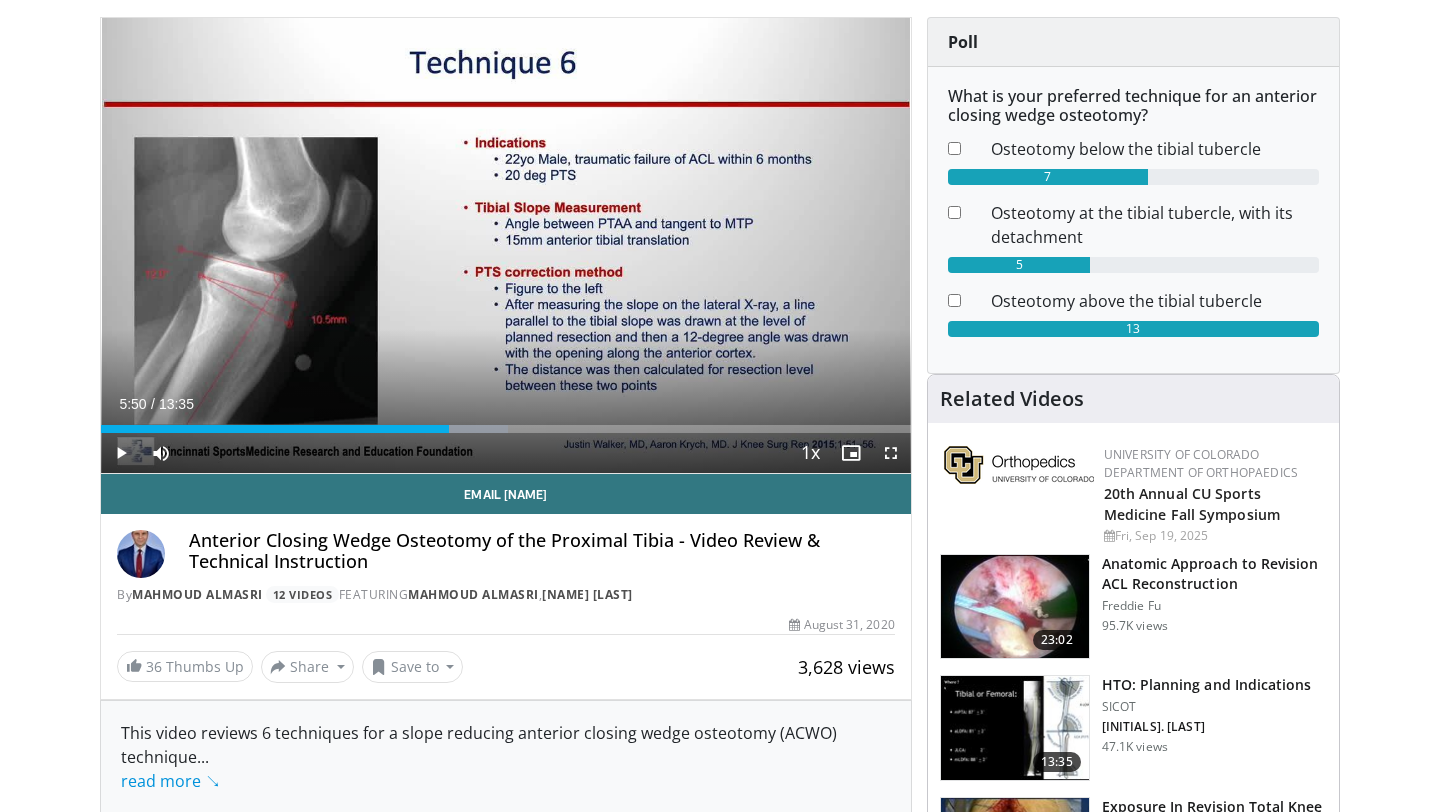 click on "10 seconds
Tap to unmute" at bounding box center [506, 245] 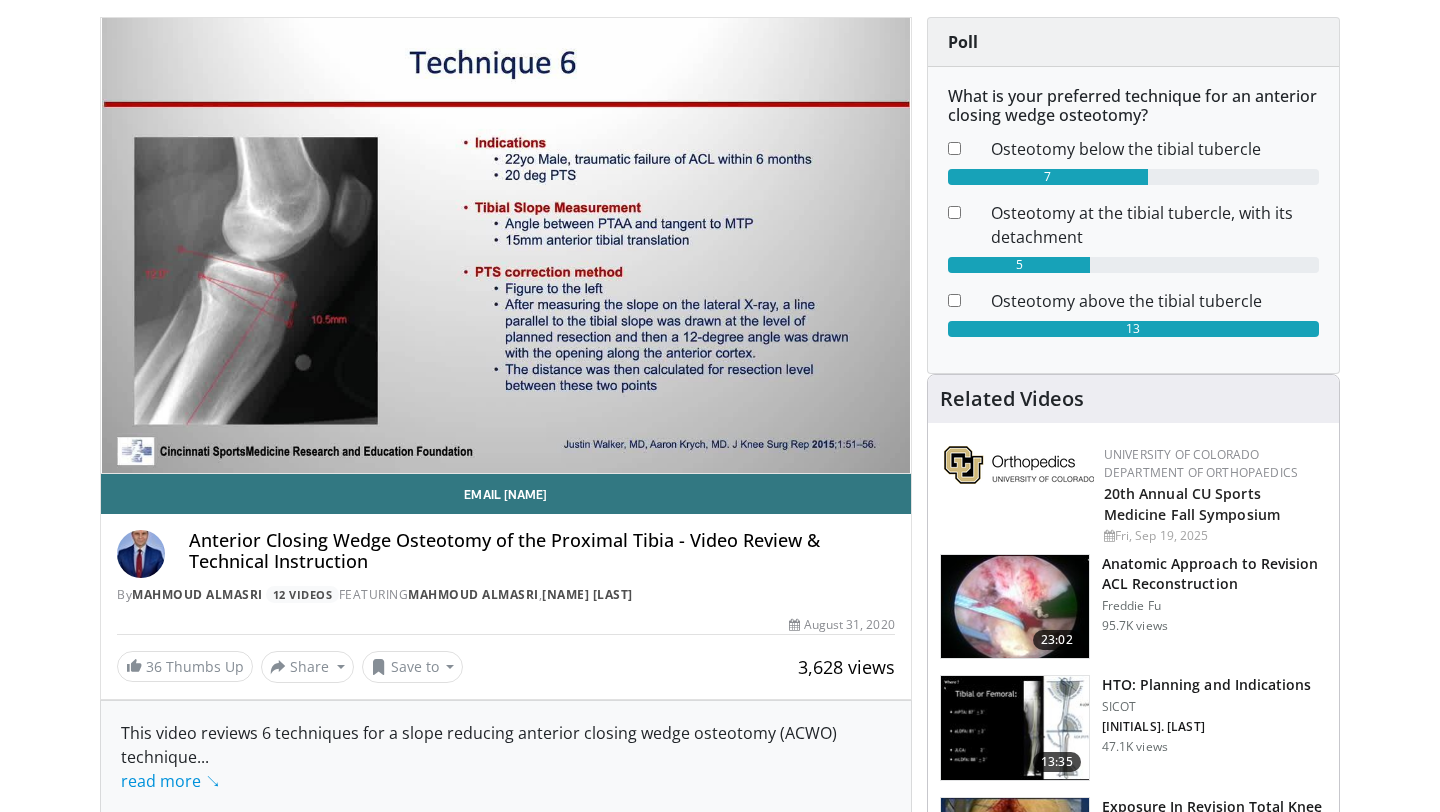 click on "10 seconds
Tap to unmute" at bounding box center (506, 245) 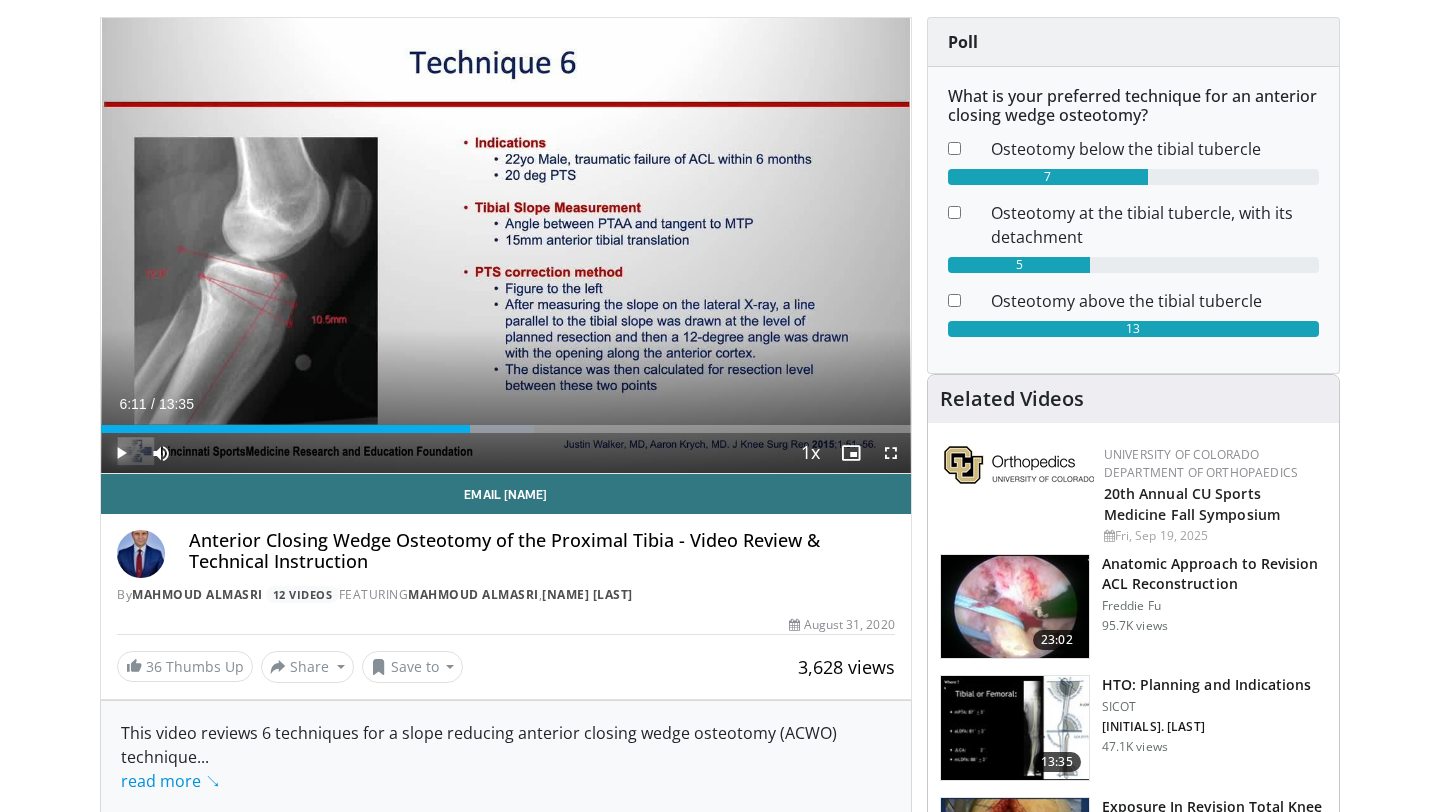 click at bounding box center [121, 453] 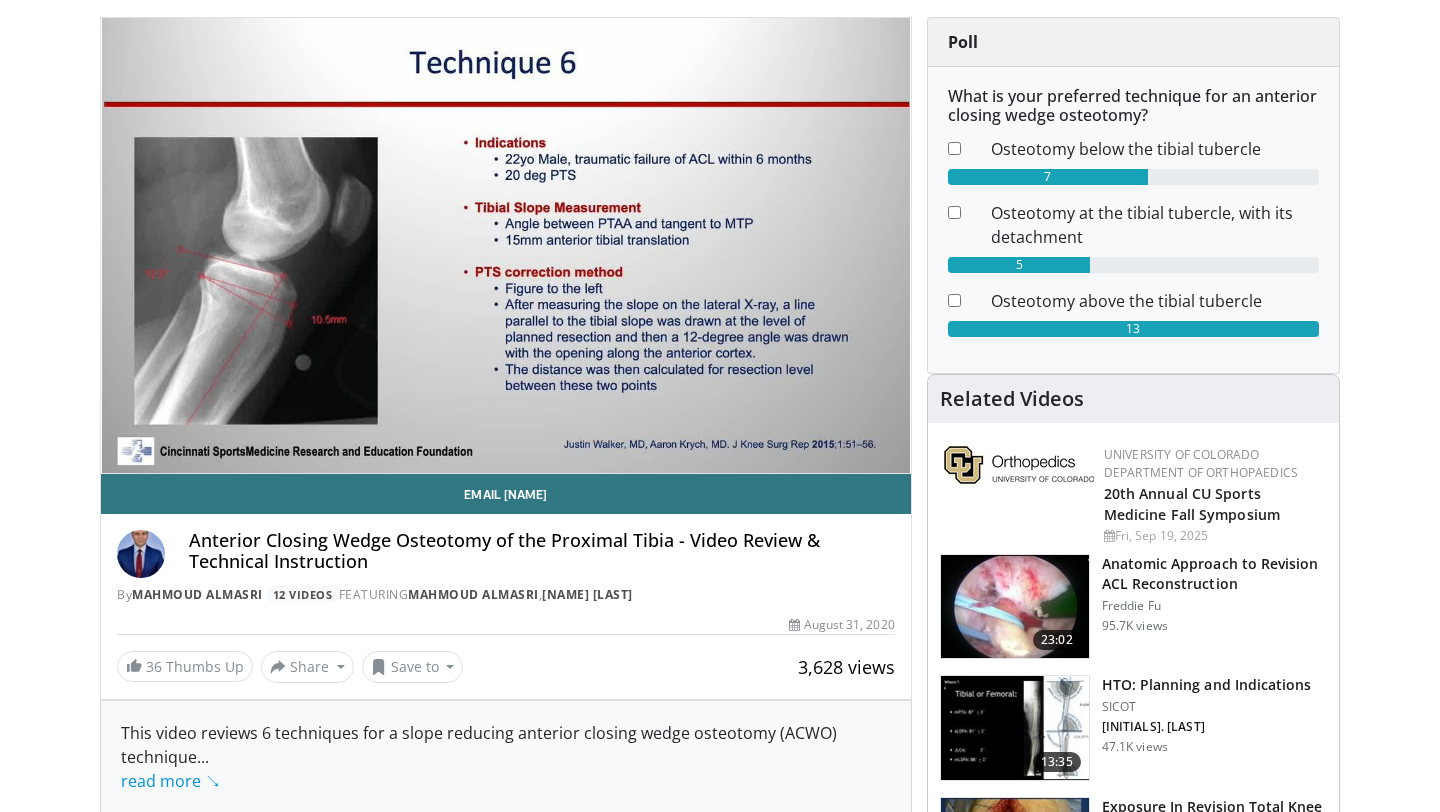 click on "10 seconds
Tap to unmute" at bounding box center [506, 245] 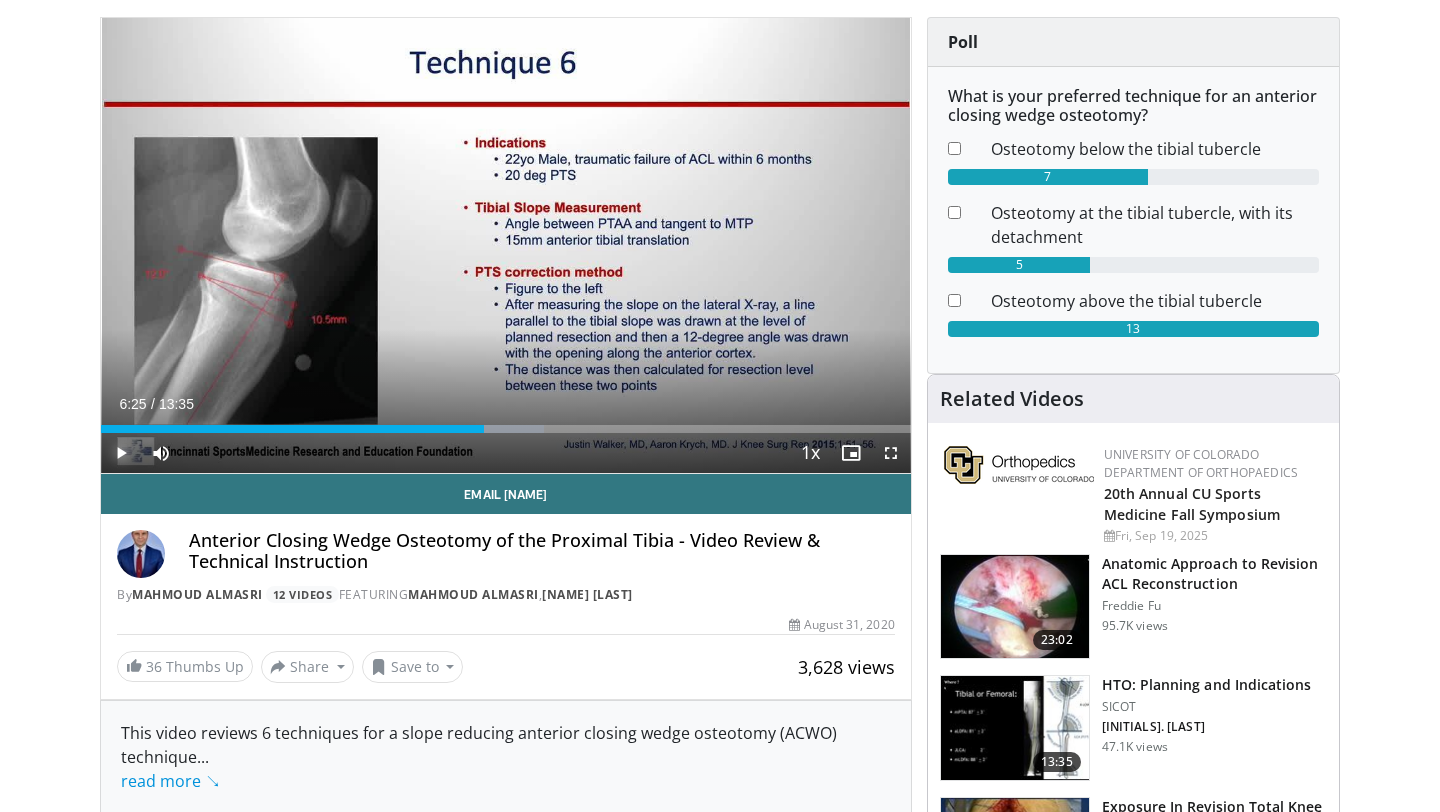 click at bounding box center [121, 453] 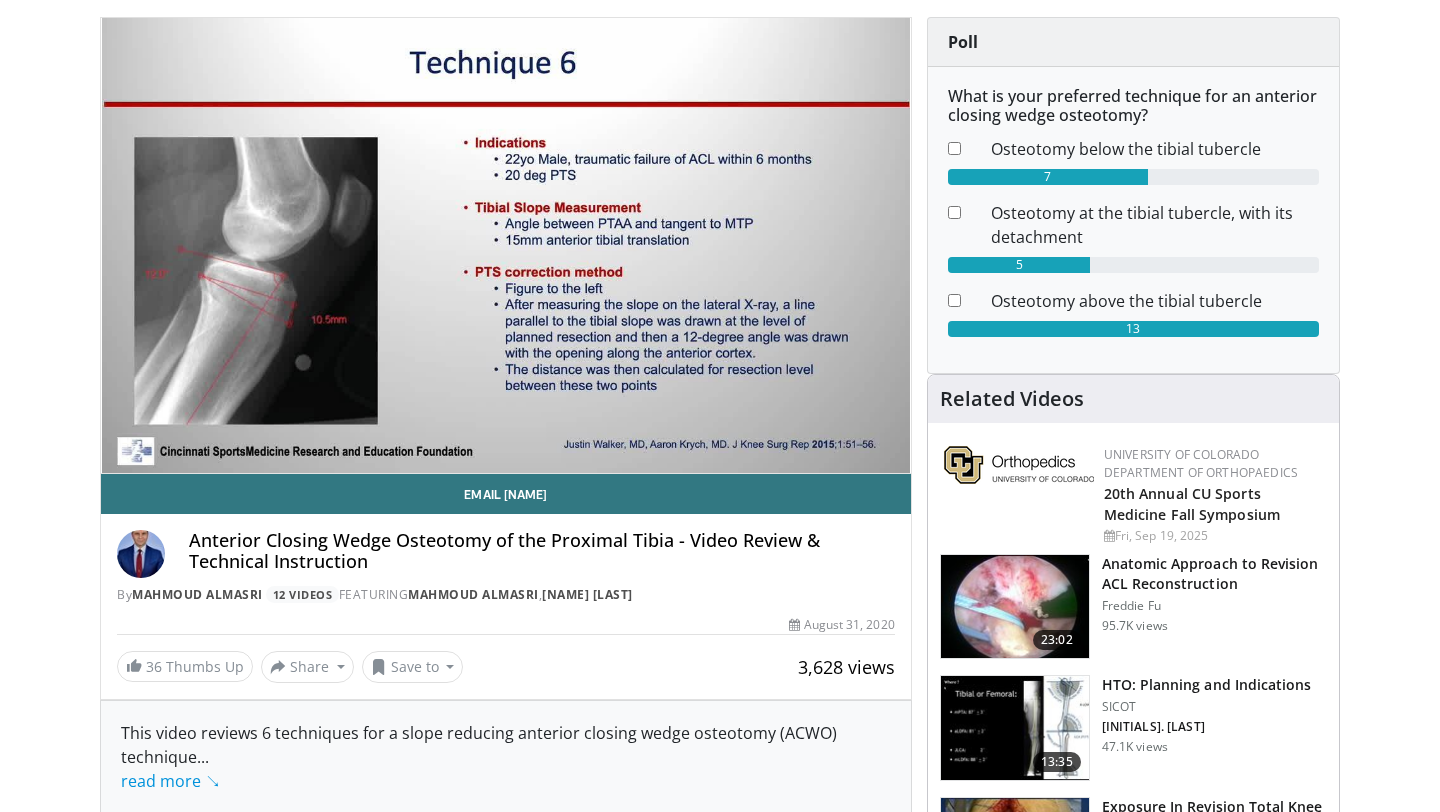 click on "10 seconds
Tap to unmute" at bounding box center (506, 245) 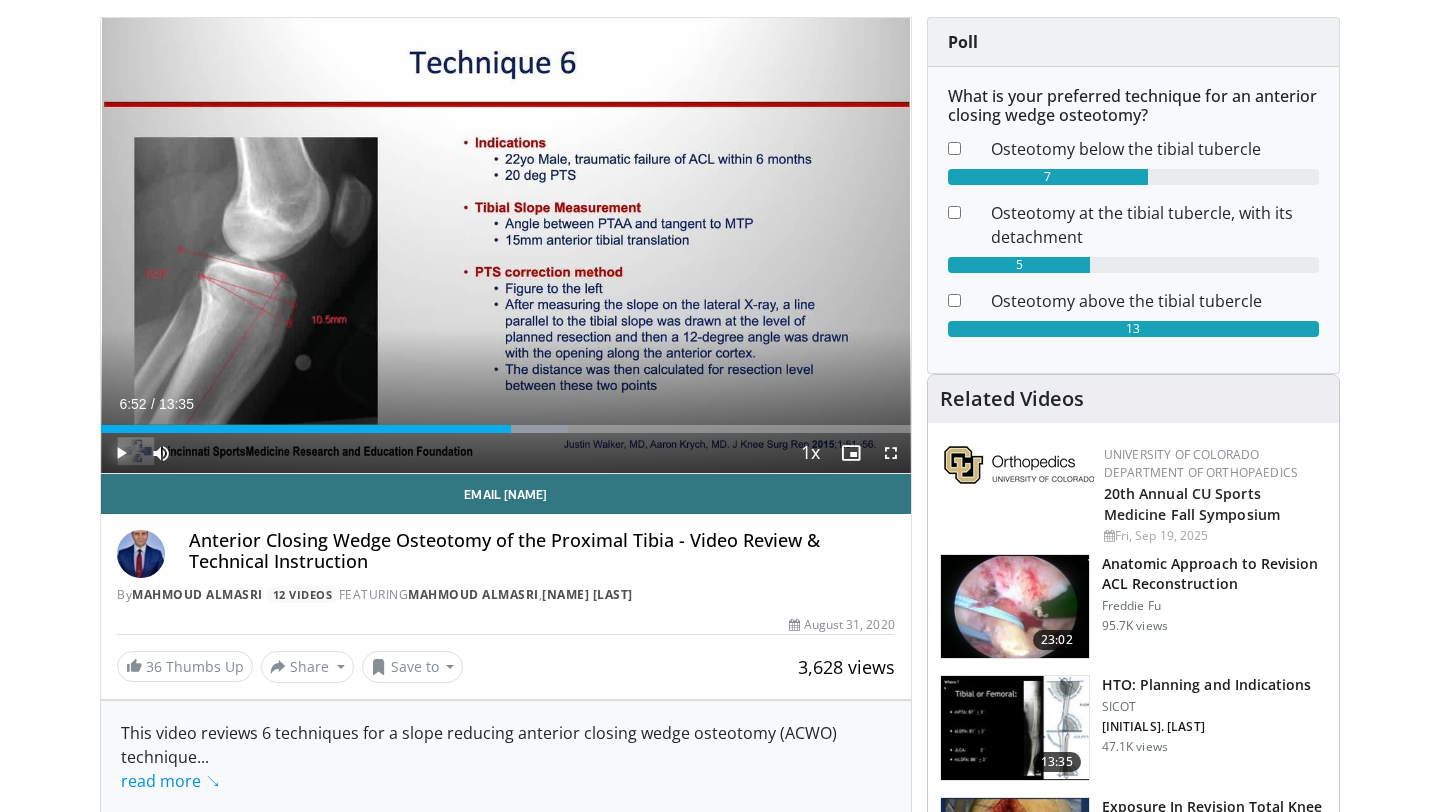 click at bounding box center [121, 453] 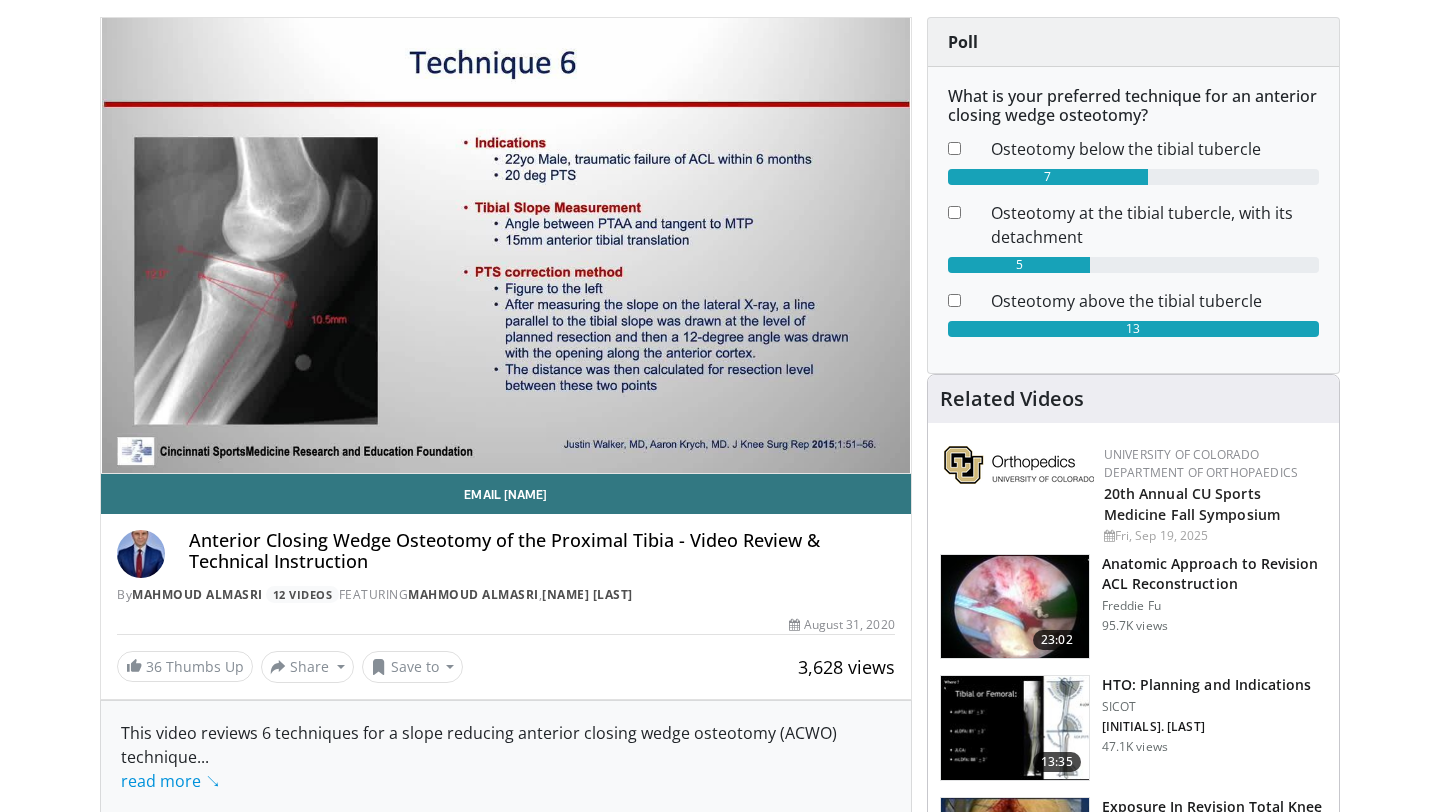 click on "10 seconds
Tap to unmute" at bounding box center (506, 245) 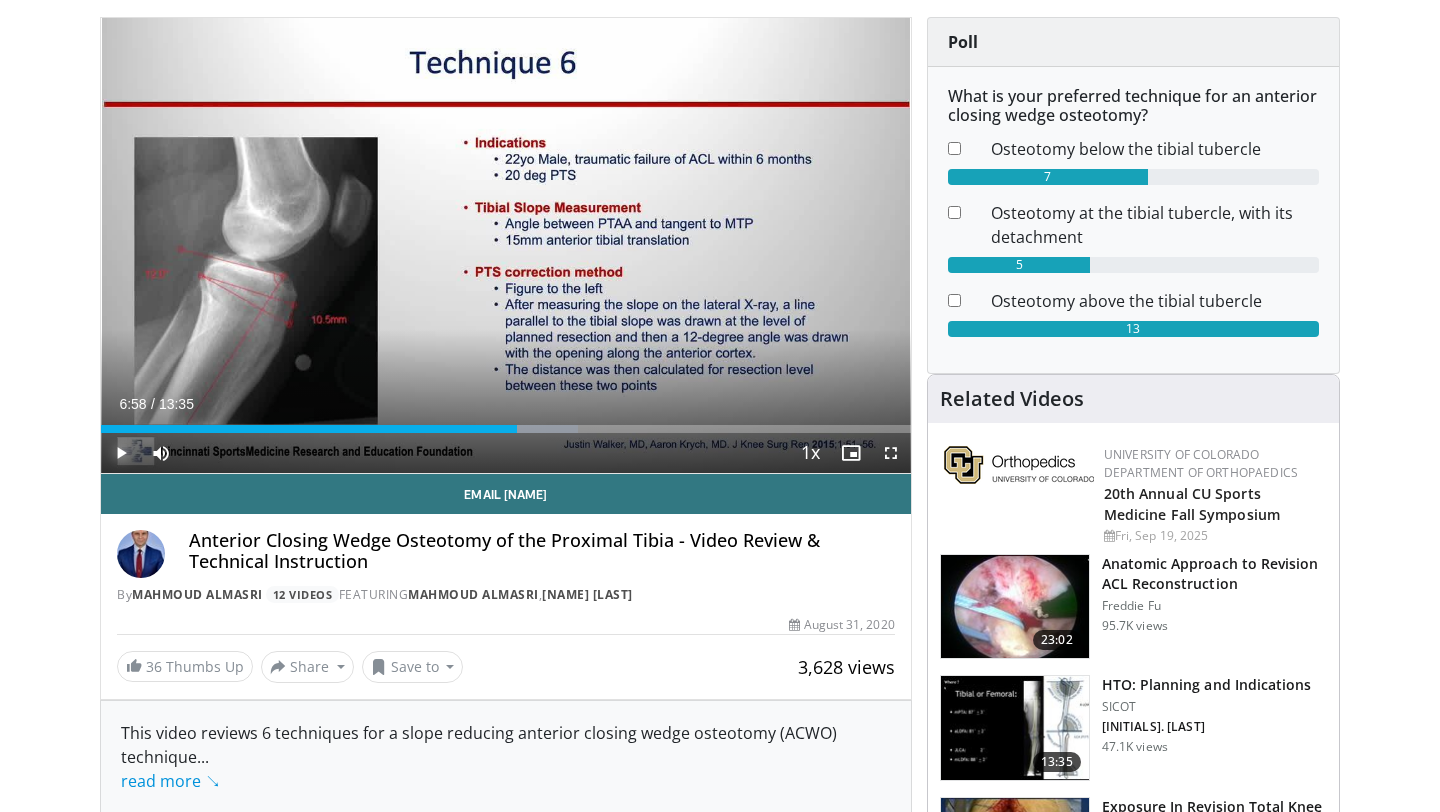 click at bounding box center (121, 453) 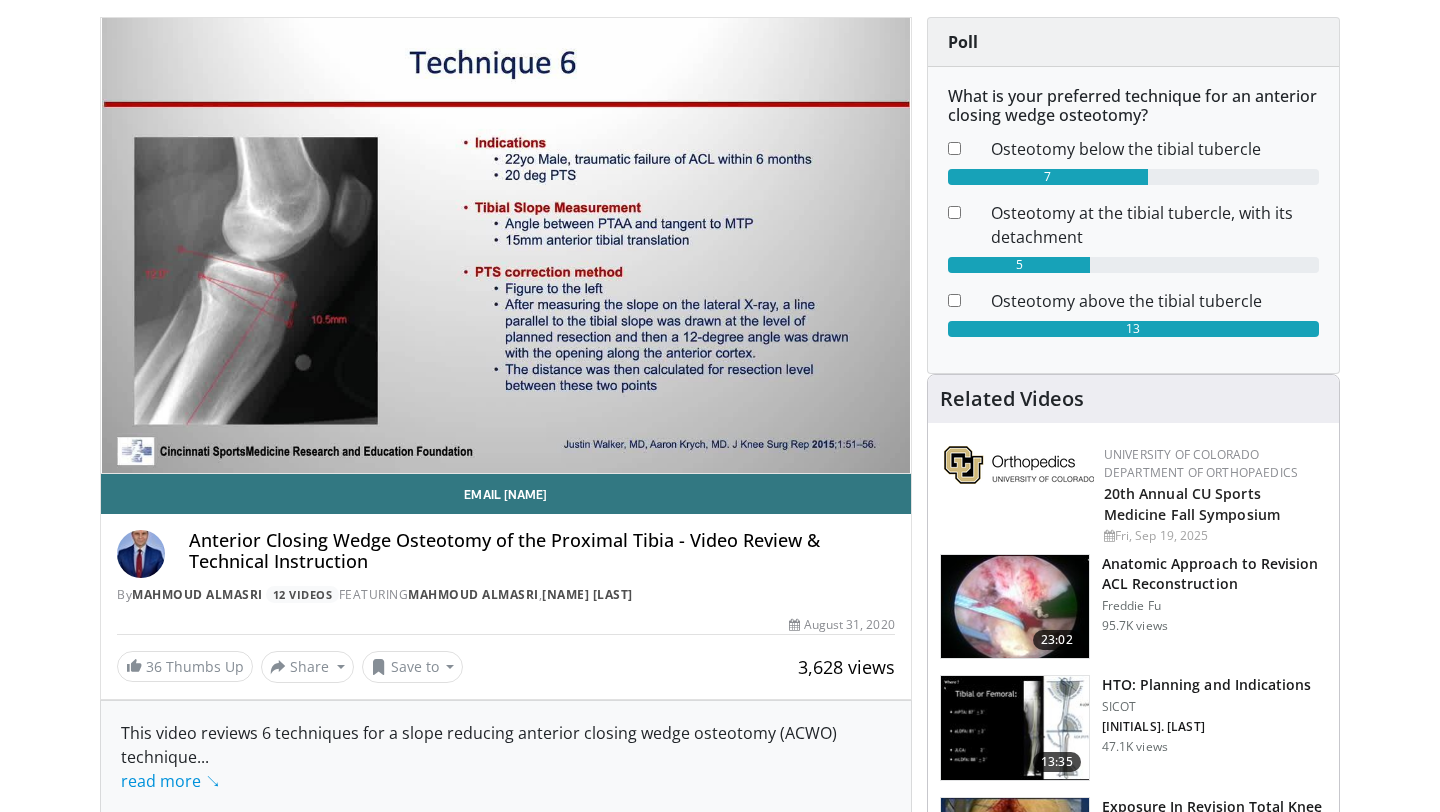 click on "10 seconds
Tap to unmute" at bounding box center (506, 245) 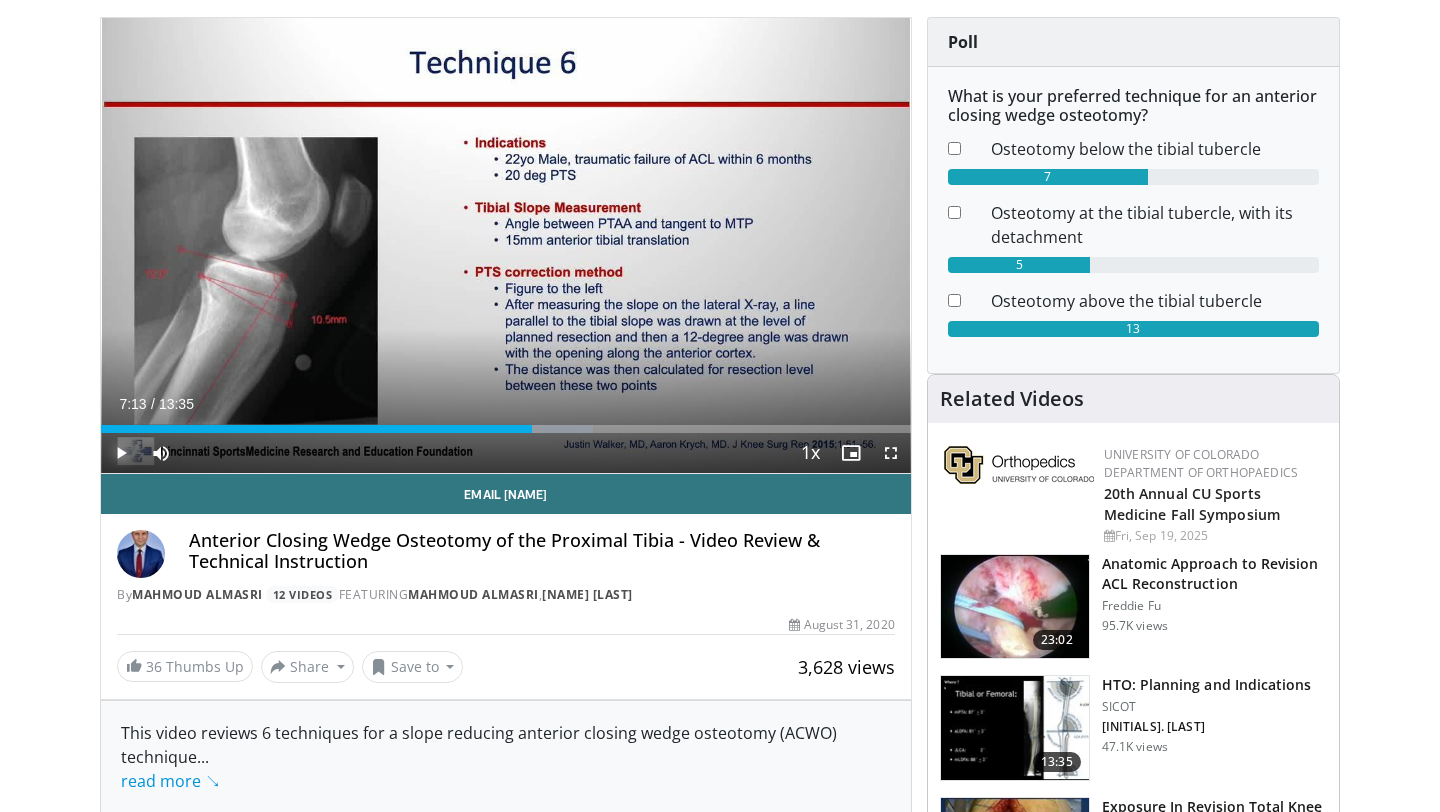 click at bounding box center (121, 453) 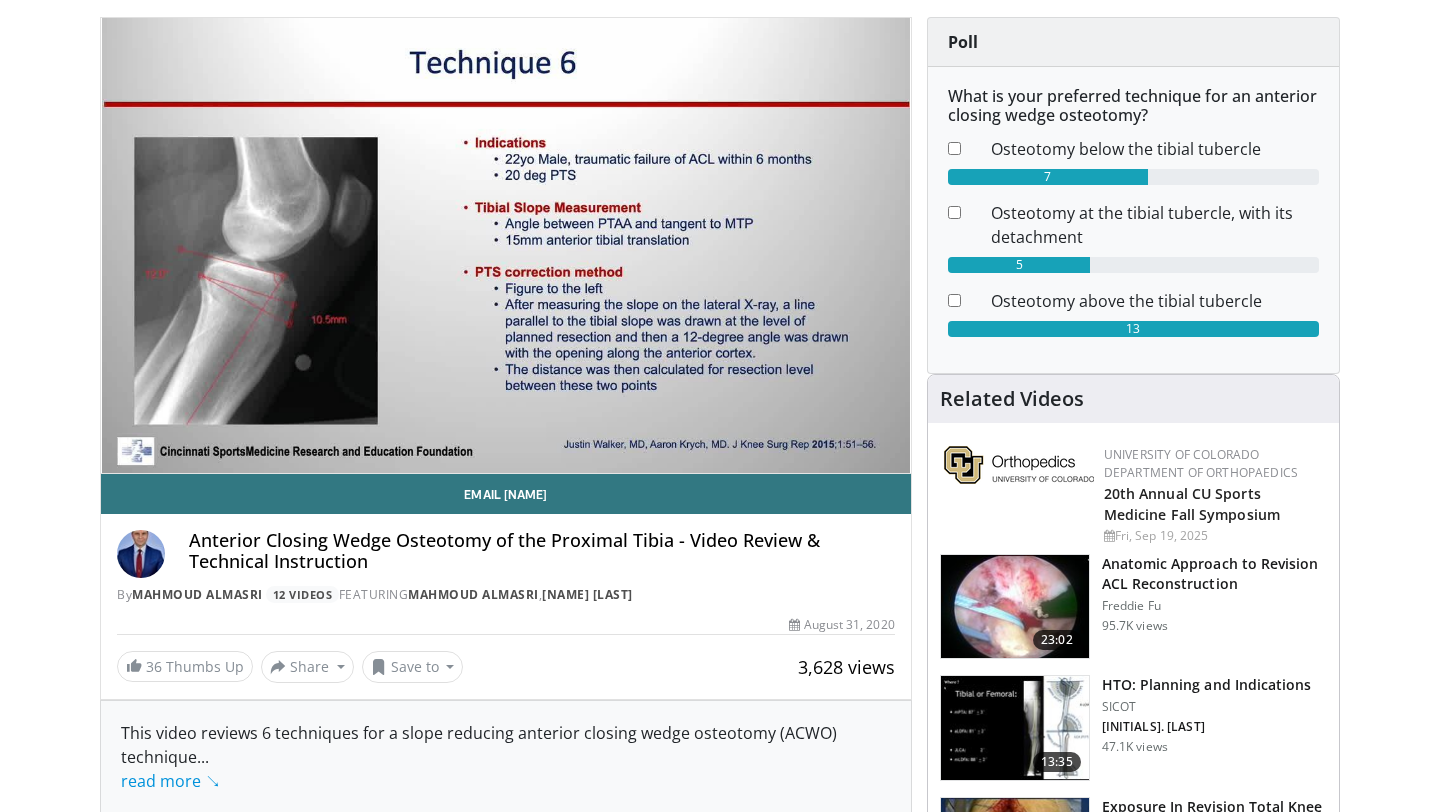 click on "10 seconds
Tap to unmute" at bounding box center [506, 245] 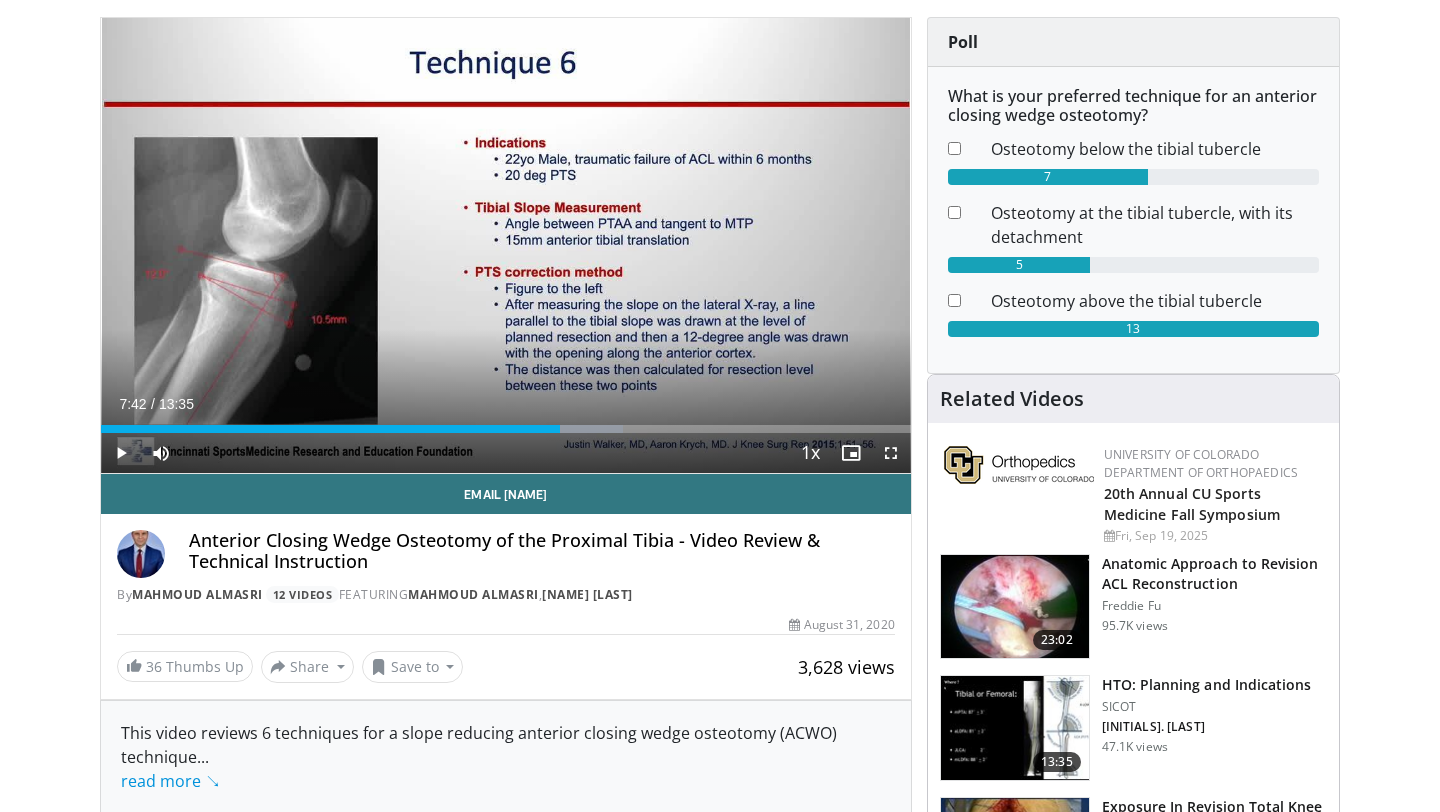 click on "10 seconds
Tap to unmute" at bounding box center [506, 245] 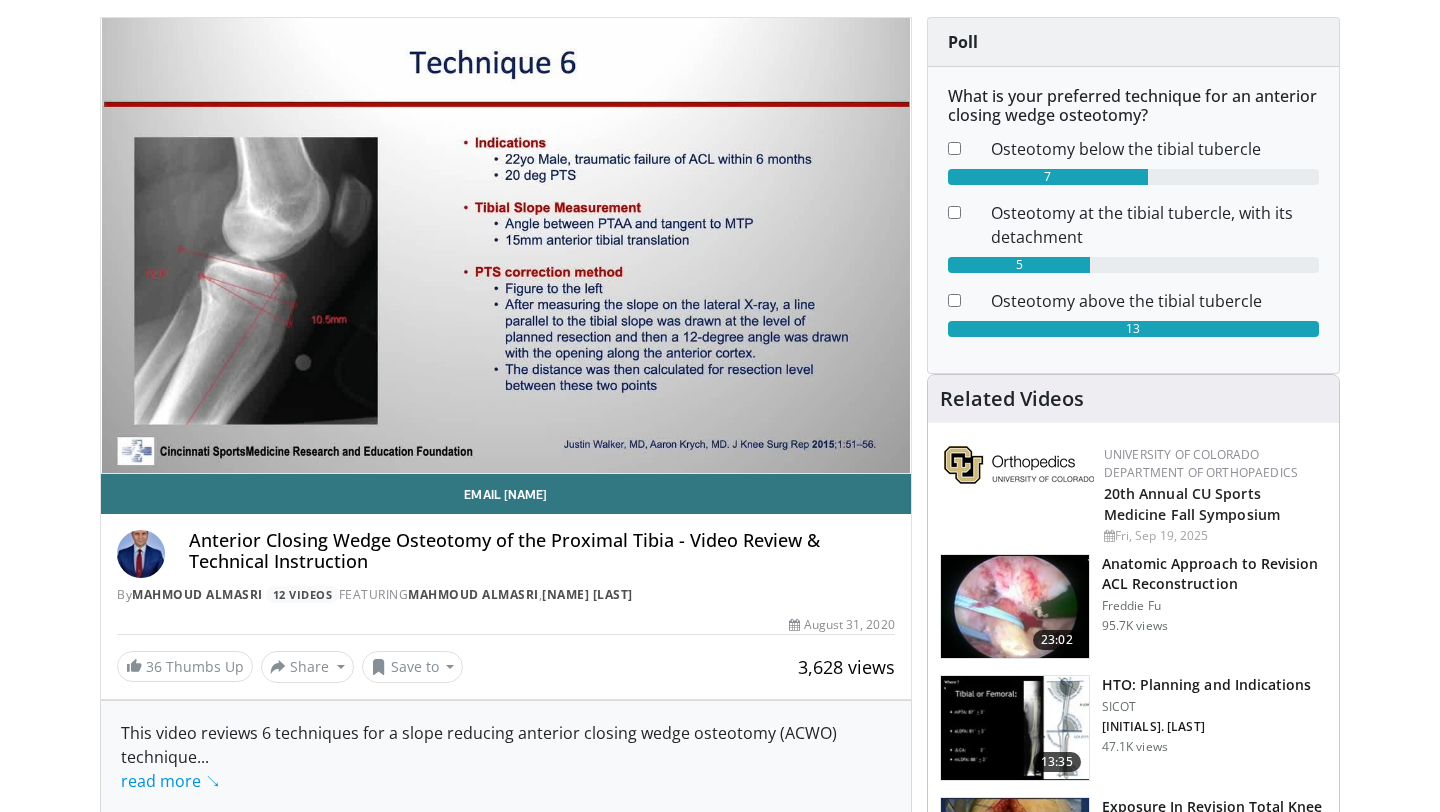 click on "Anterior Closing Wedge Osteotomy of the Proximal Tibia - Video Review & Technical Instruction
By
Mahmoud Almasri
12 Videos
FEATURING
Mahmoud Almasri ,
Frank Noyes" at bounding box center (506, 567) 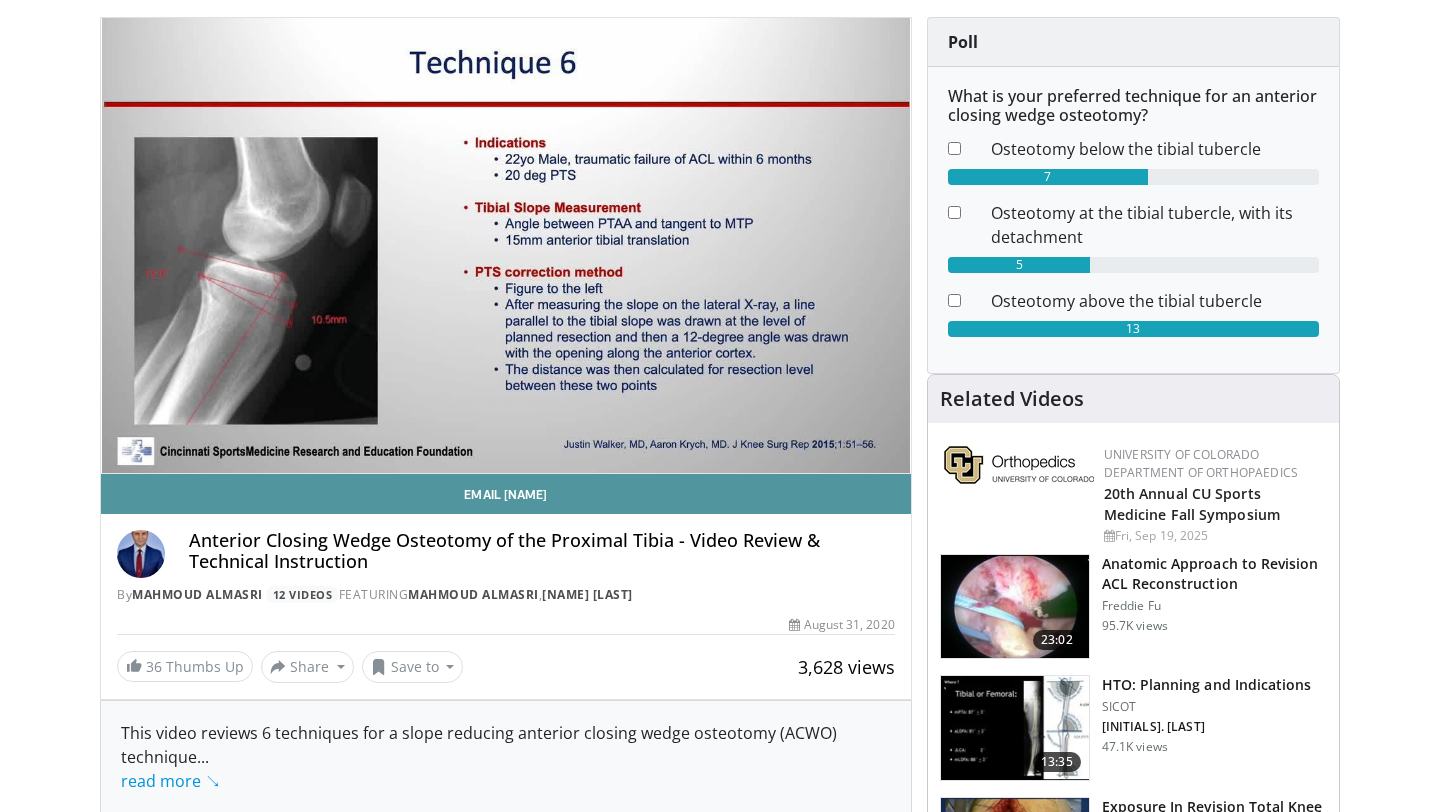 click on "Email
Mahmoud" at bounding box center [506, 494] 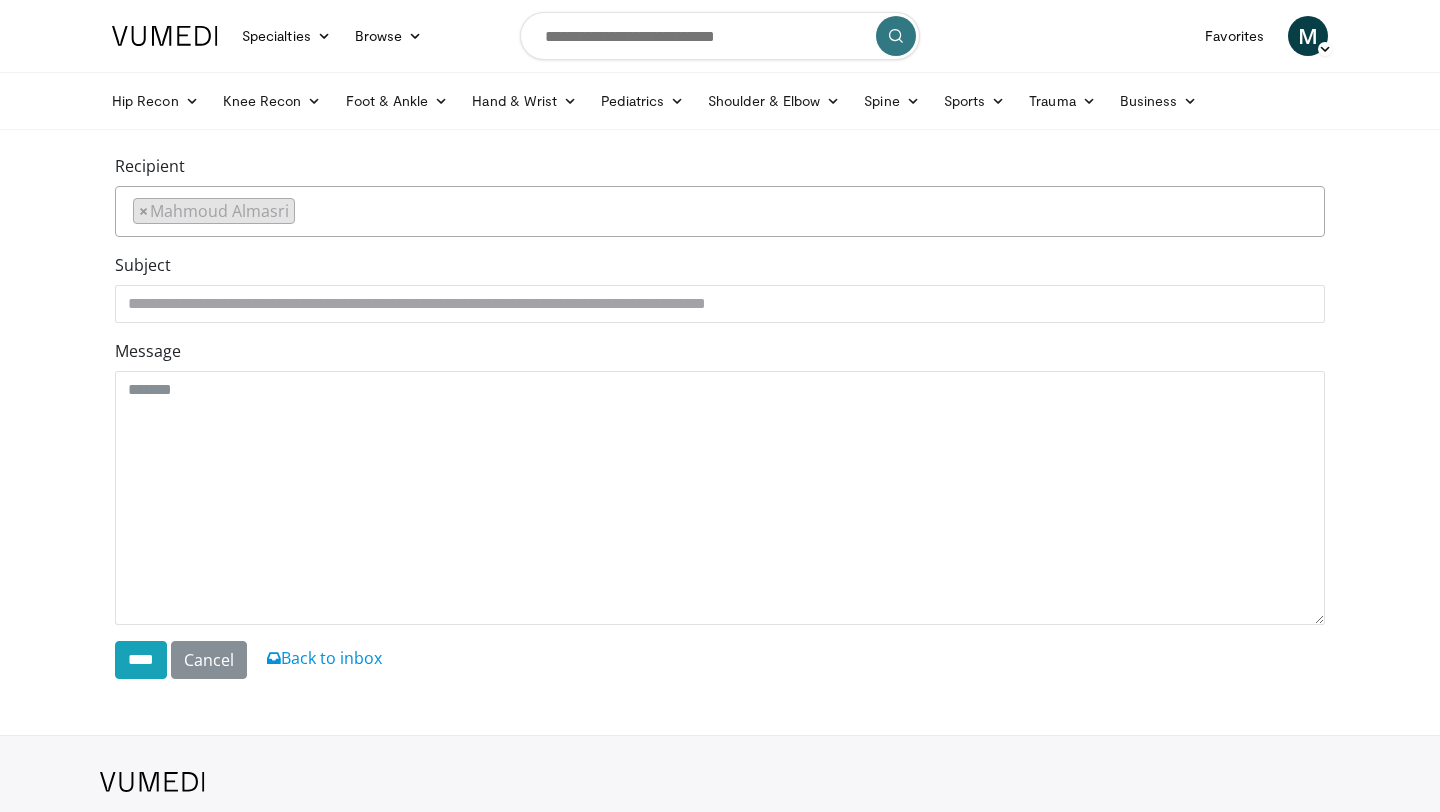 scroll, scrollTop: 0, scrollLeft: 0, axis: both 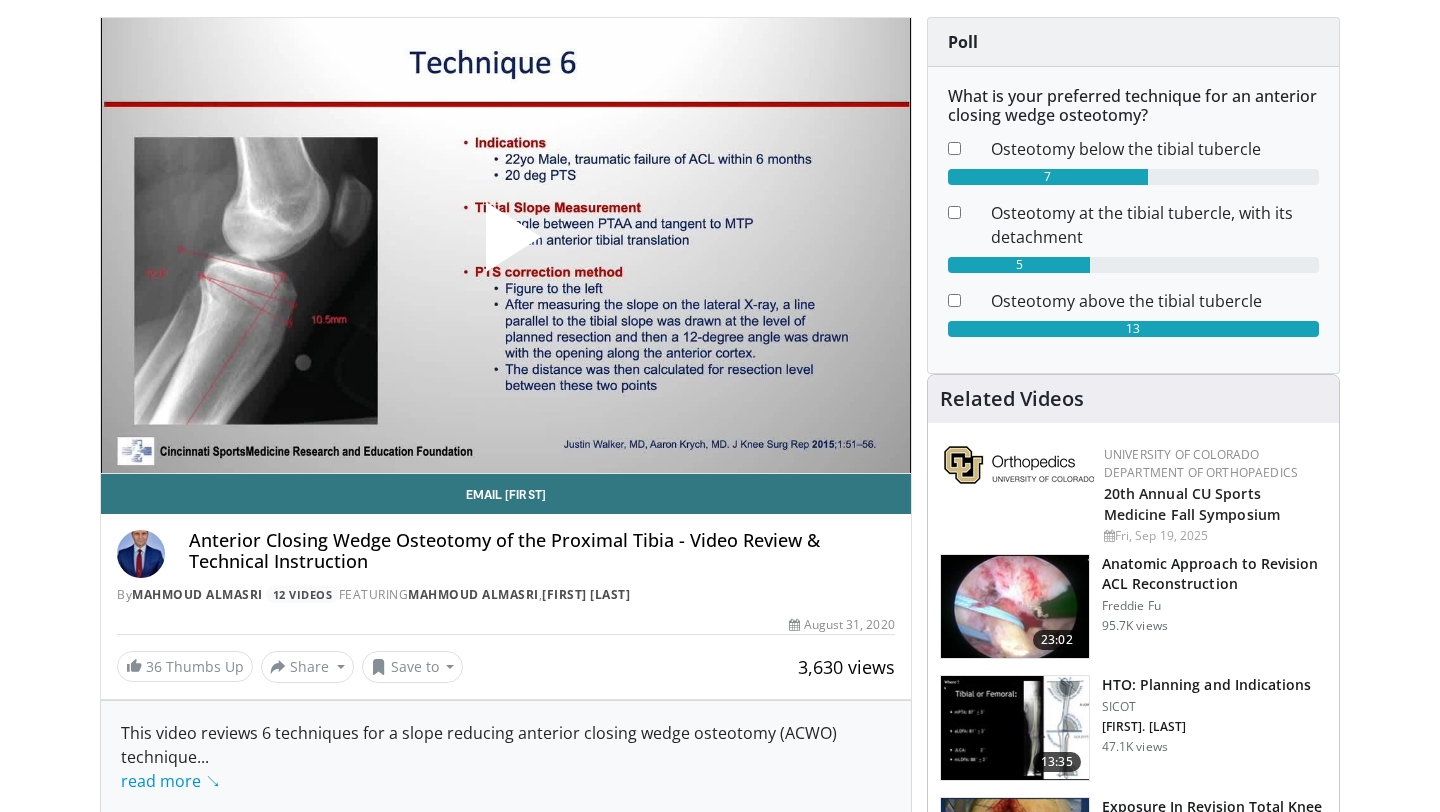 click at bounding box center [506, 245] 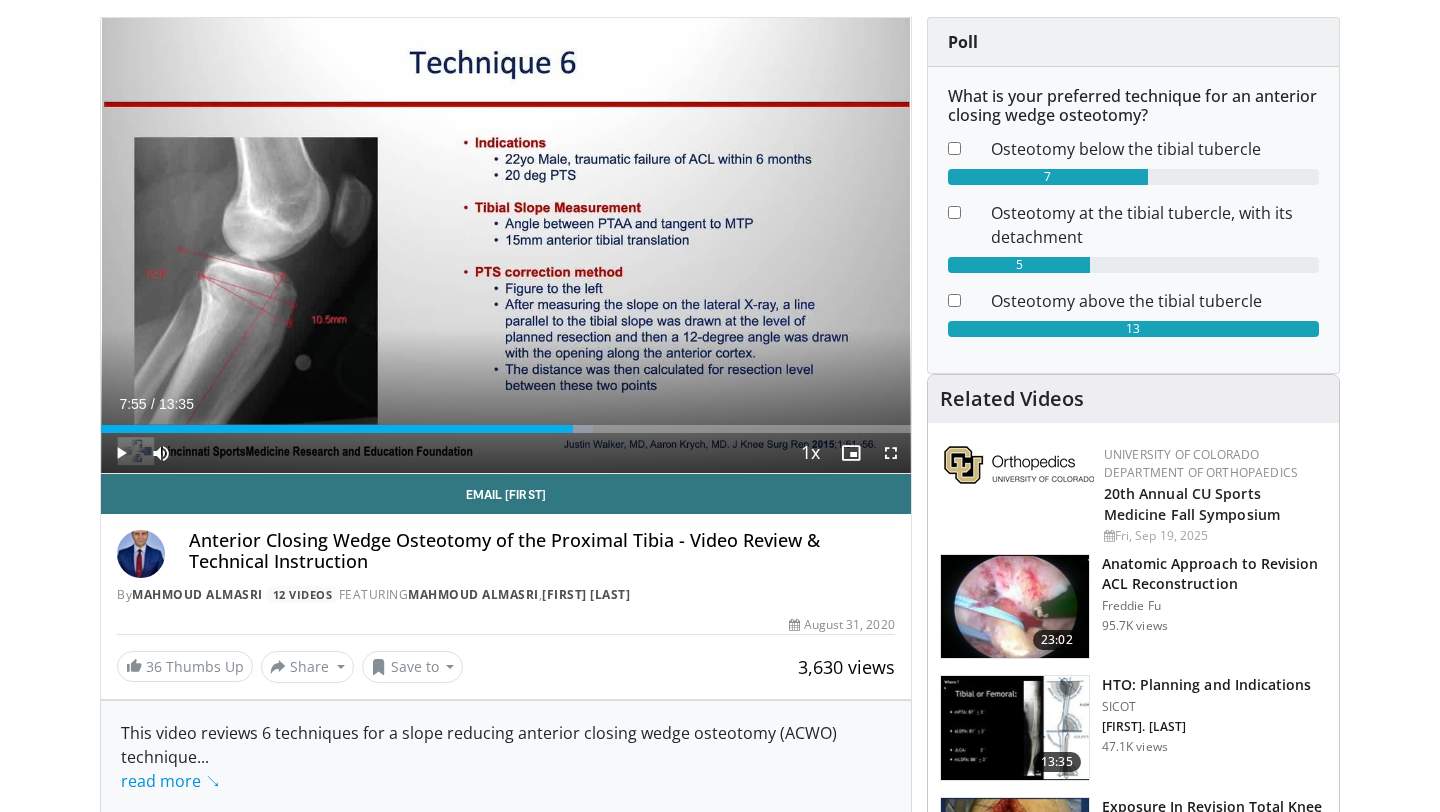 drag, startPoint x: 103, startPoint y: 430, endPoint x: 573, endPoint y: 439, distance: 470.08615 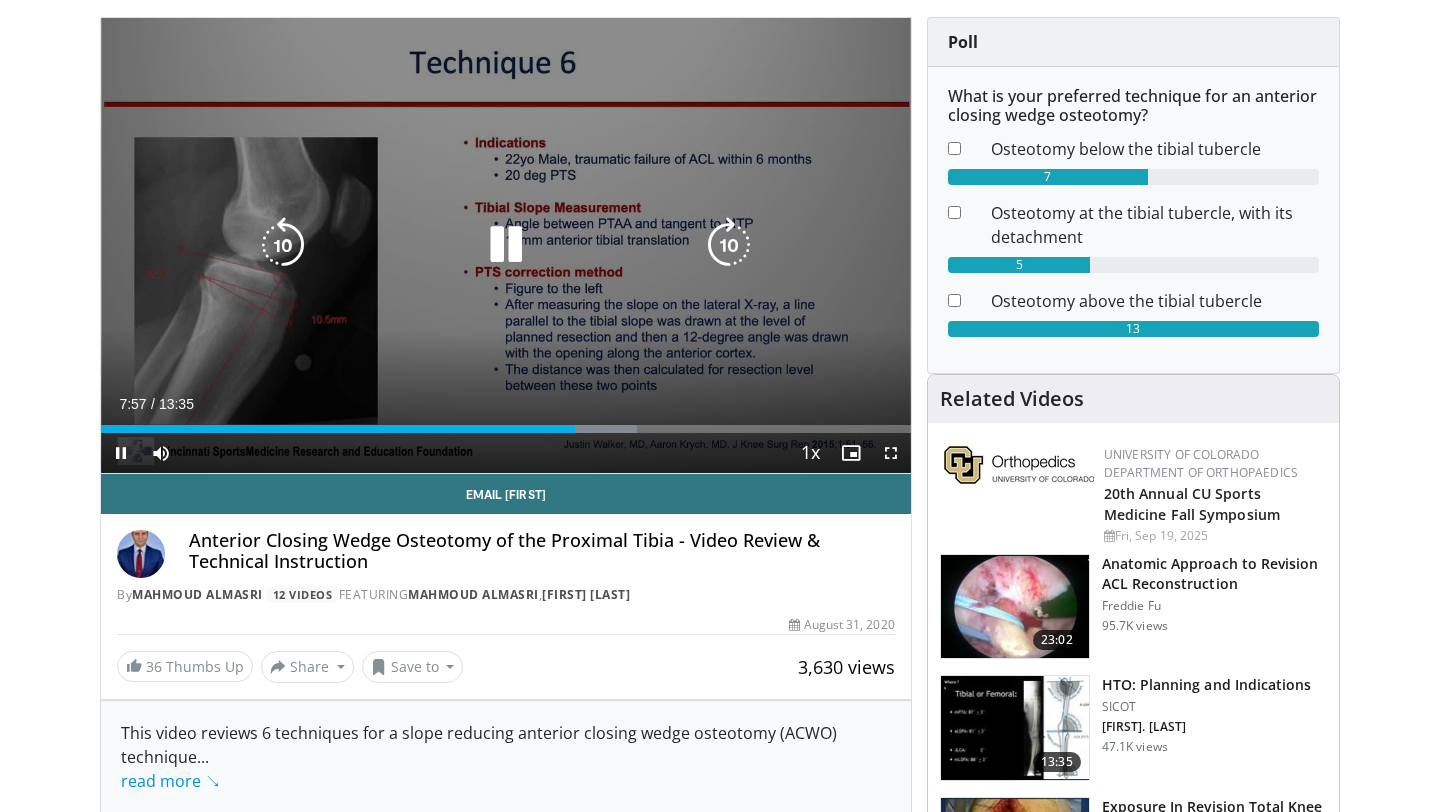 click on "10 seconds
Tap to unmute" at bounding box center [506, 245] 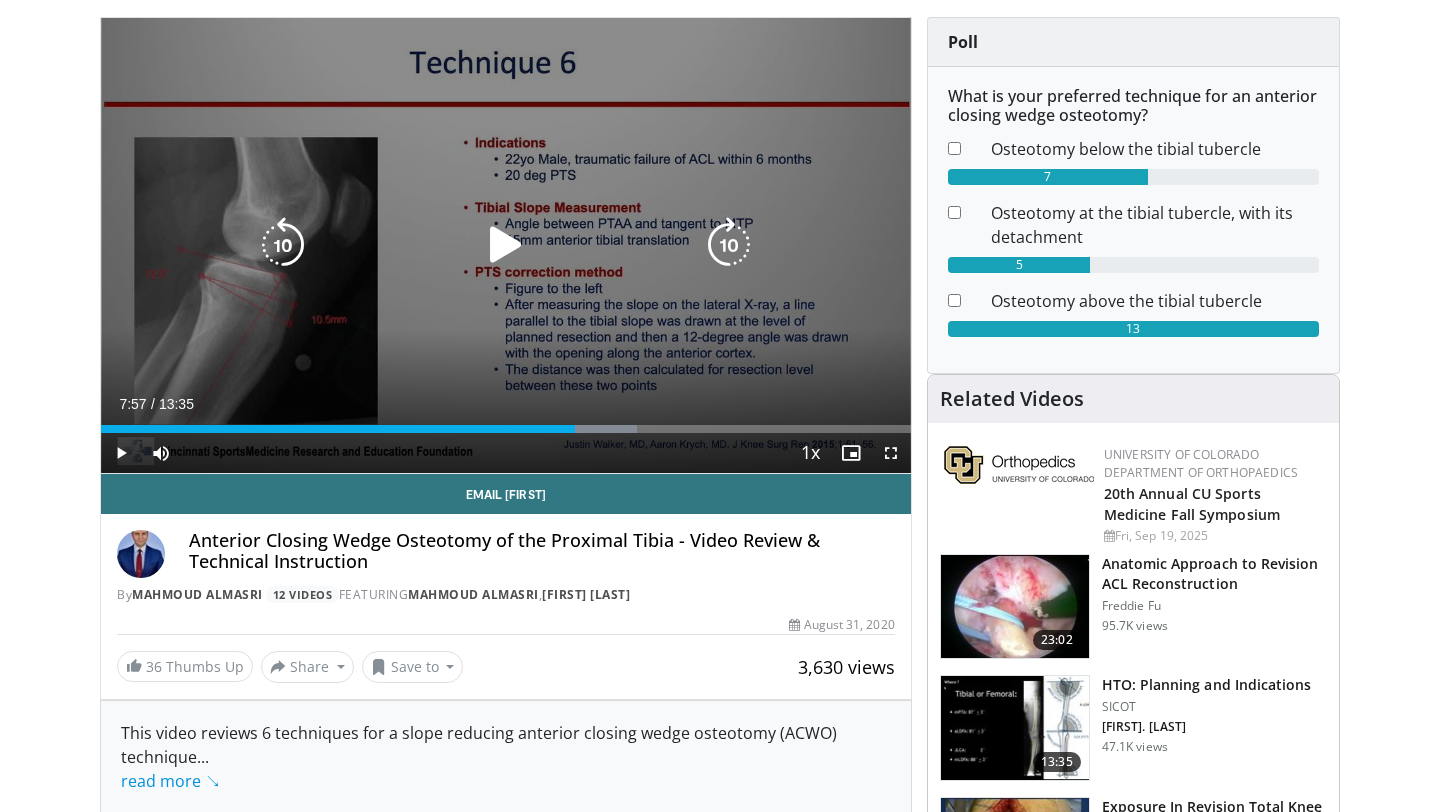 click on "10 seconds
Tap to unmute" at bounding box center [506, 245] 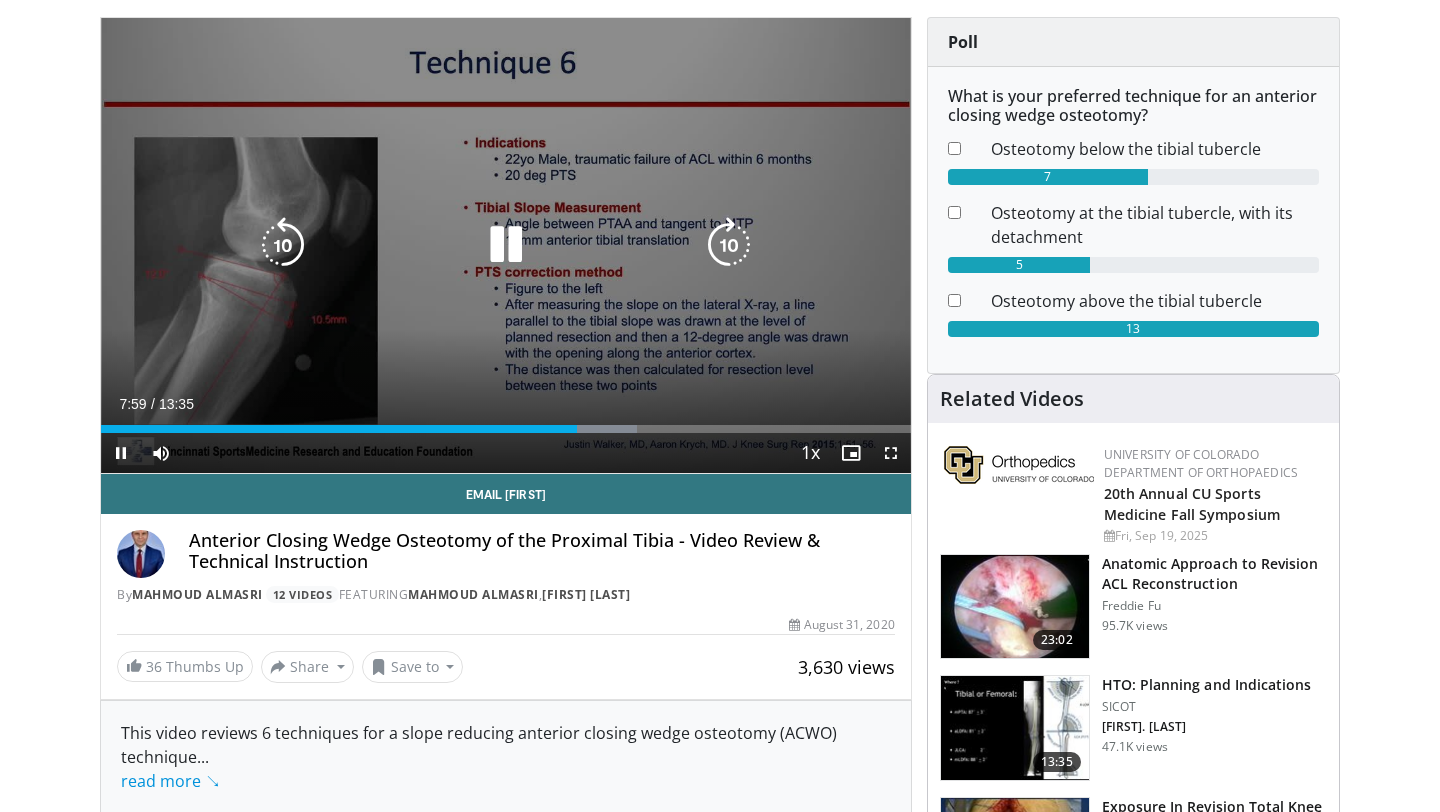 click on "10 seconds
Tap to unmute" at bounding box center [506, 245] 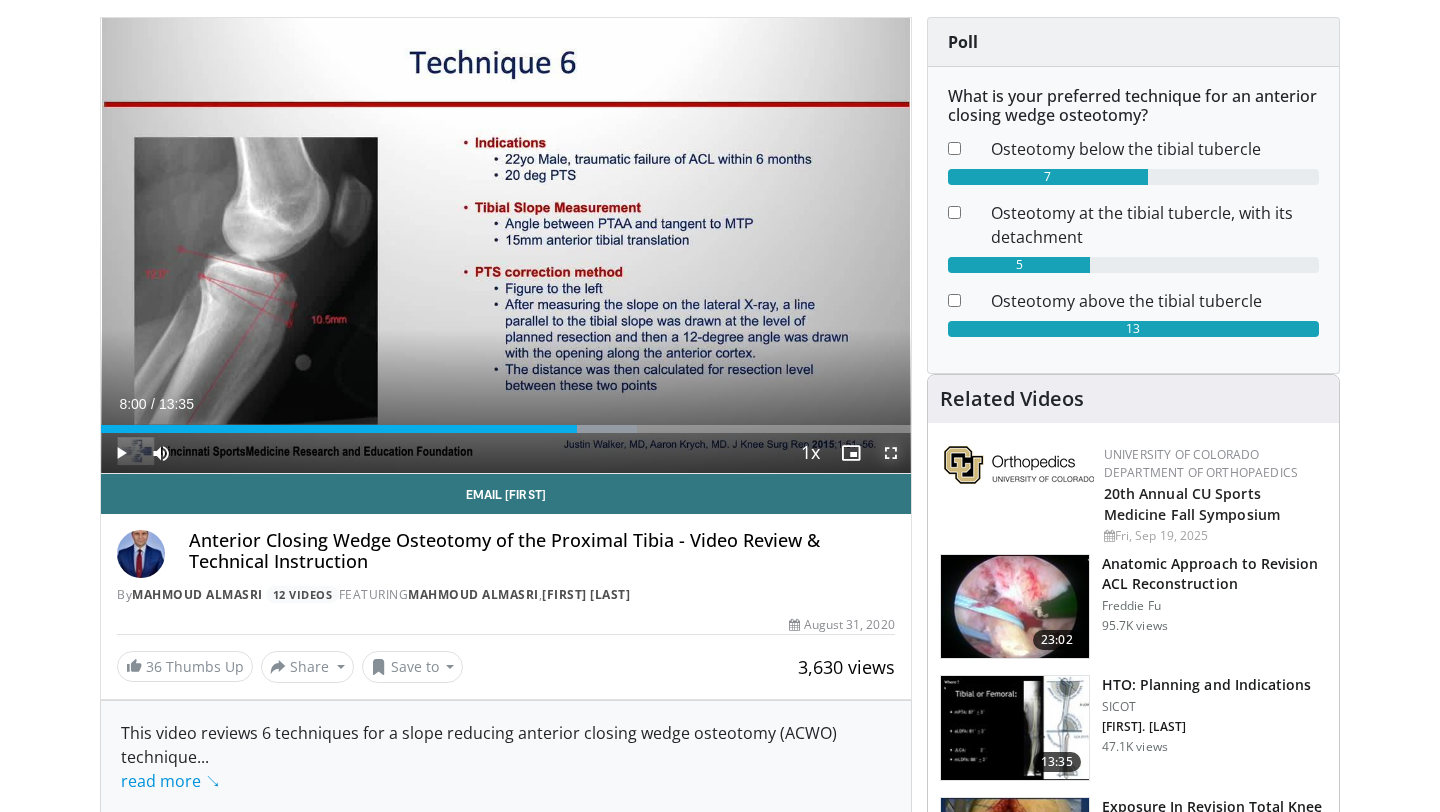 click at bounding box center [891, 453] 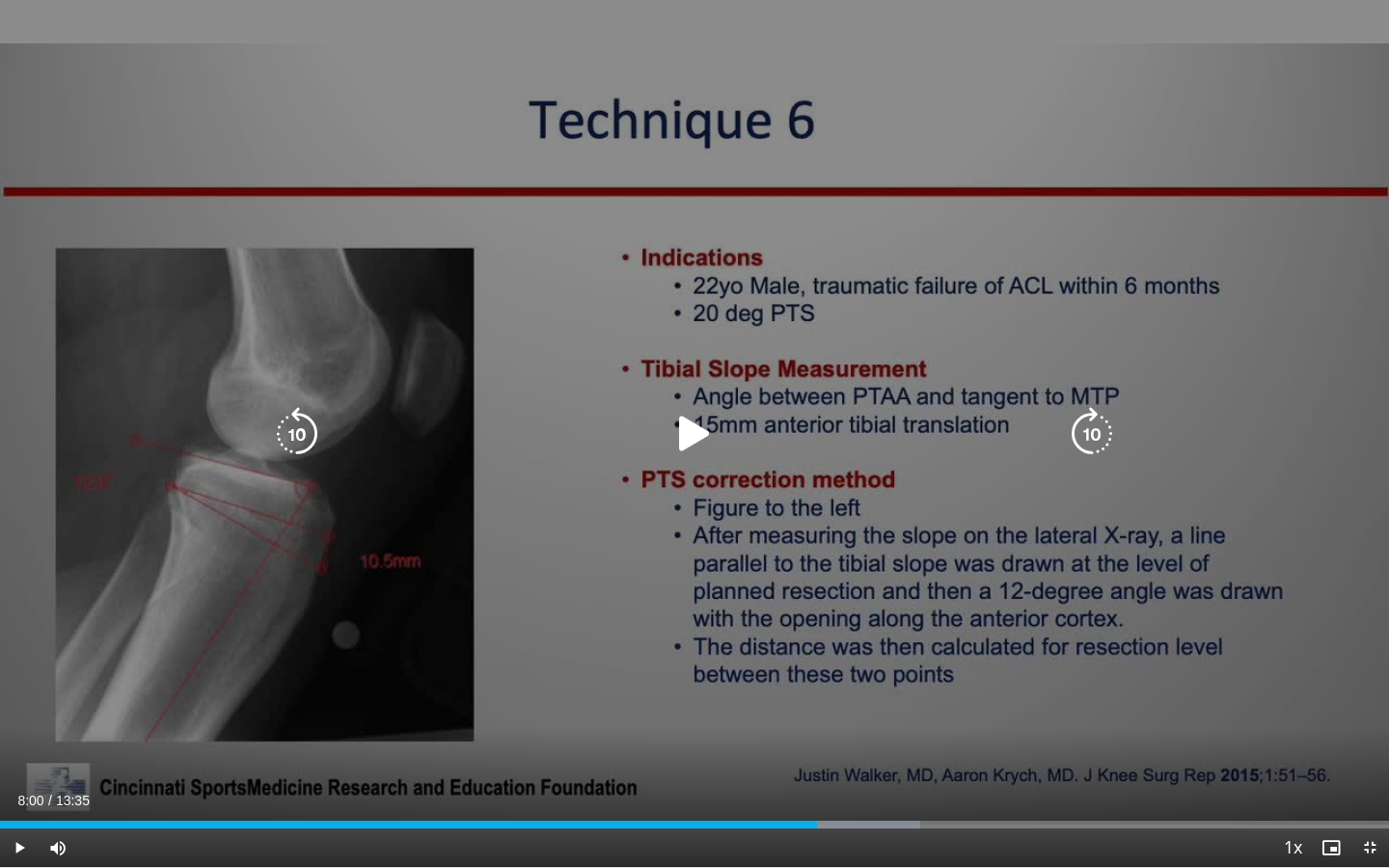 click at bounding box center [694, 434] 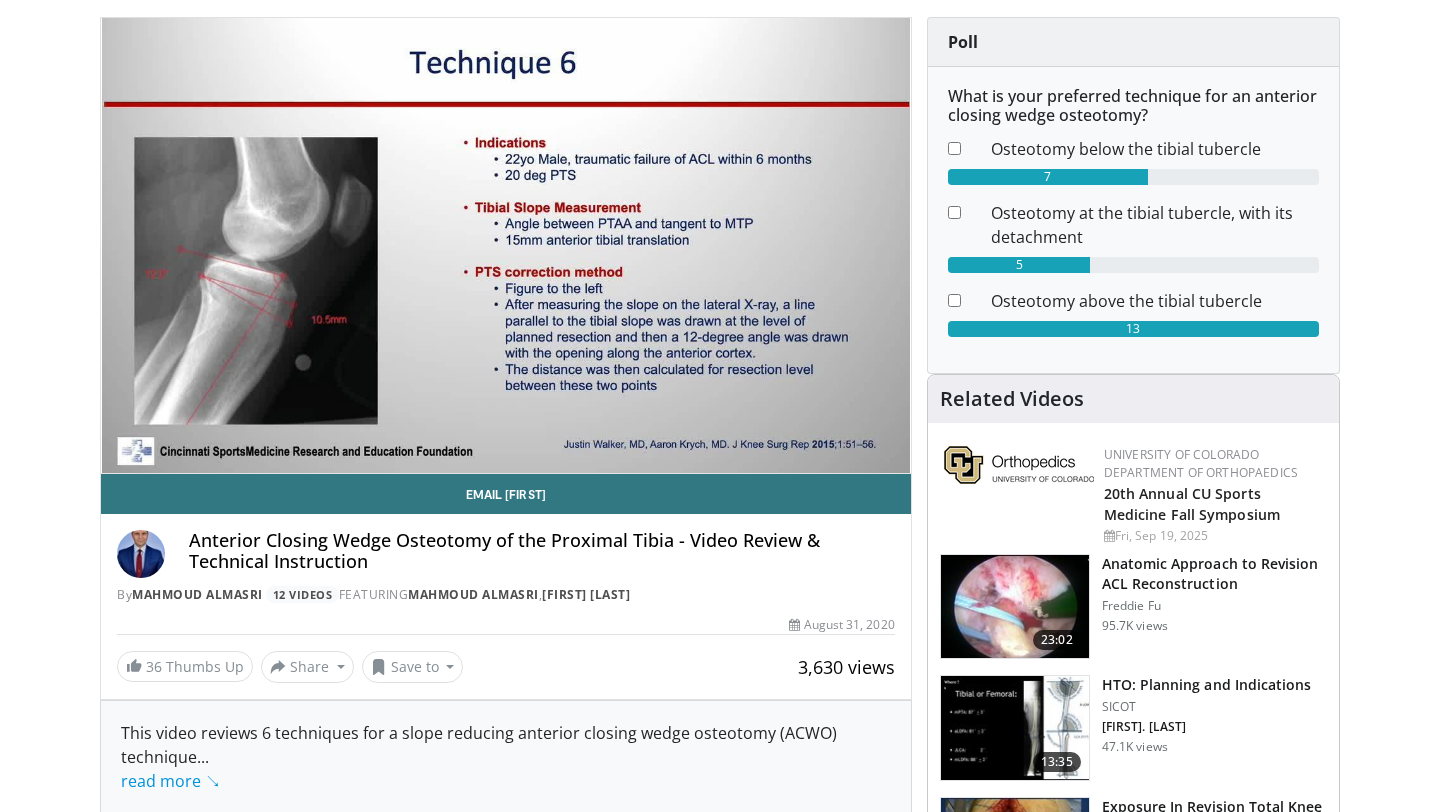 click on "Anatomic Approach to Revision ACL Reconstruction" at bounding box center [1214, 574] 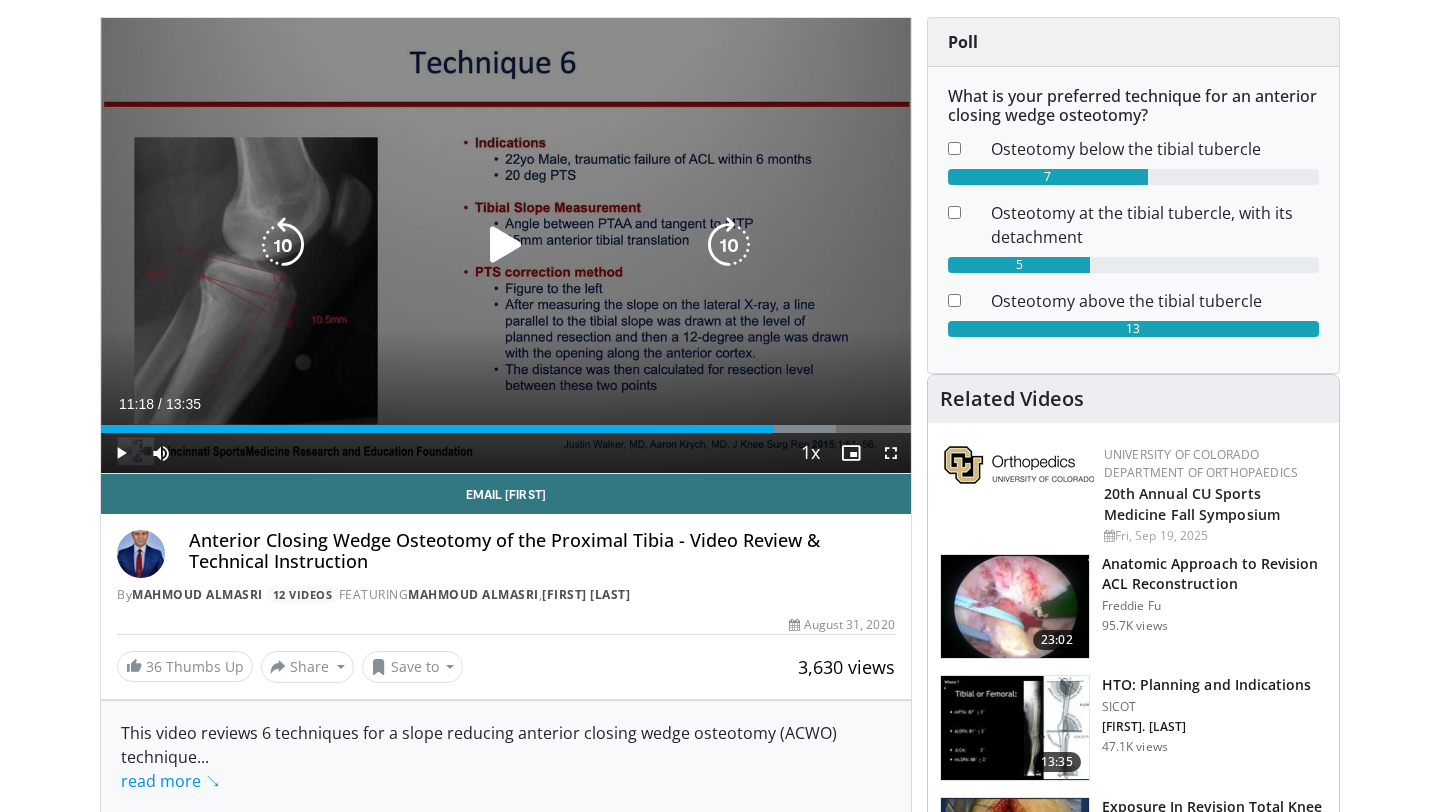 click at bounding box center [506, 245] 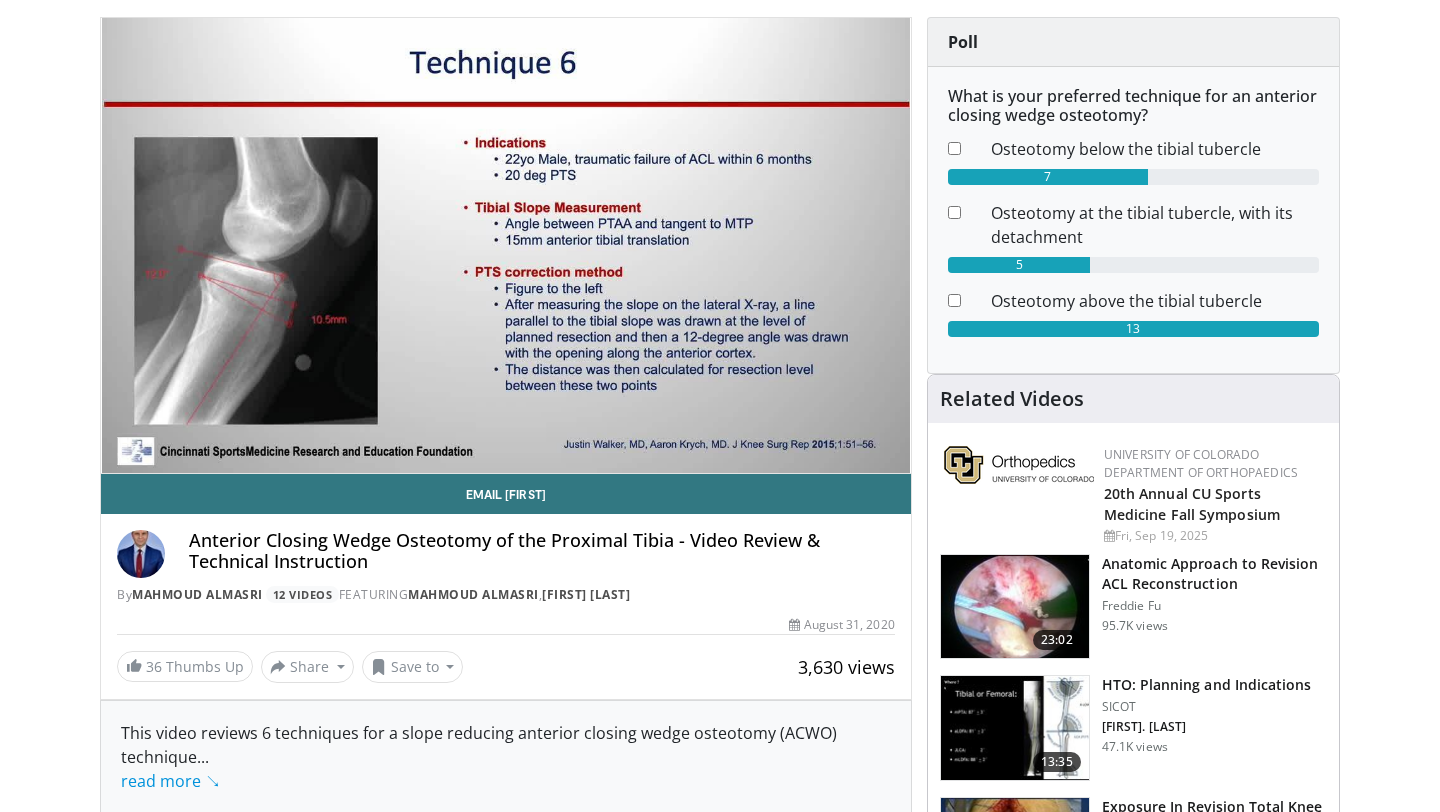 click on "10 seconds
Tap to unmute" at bounding box center (506, 245) 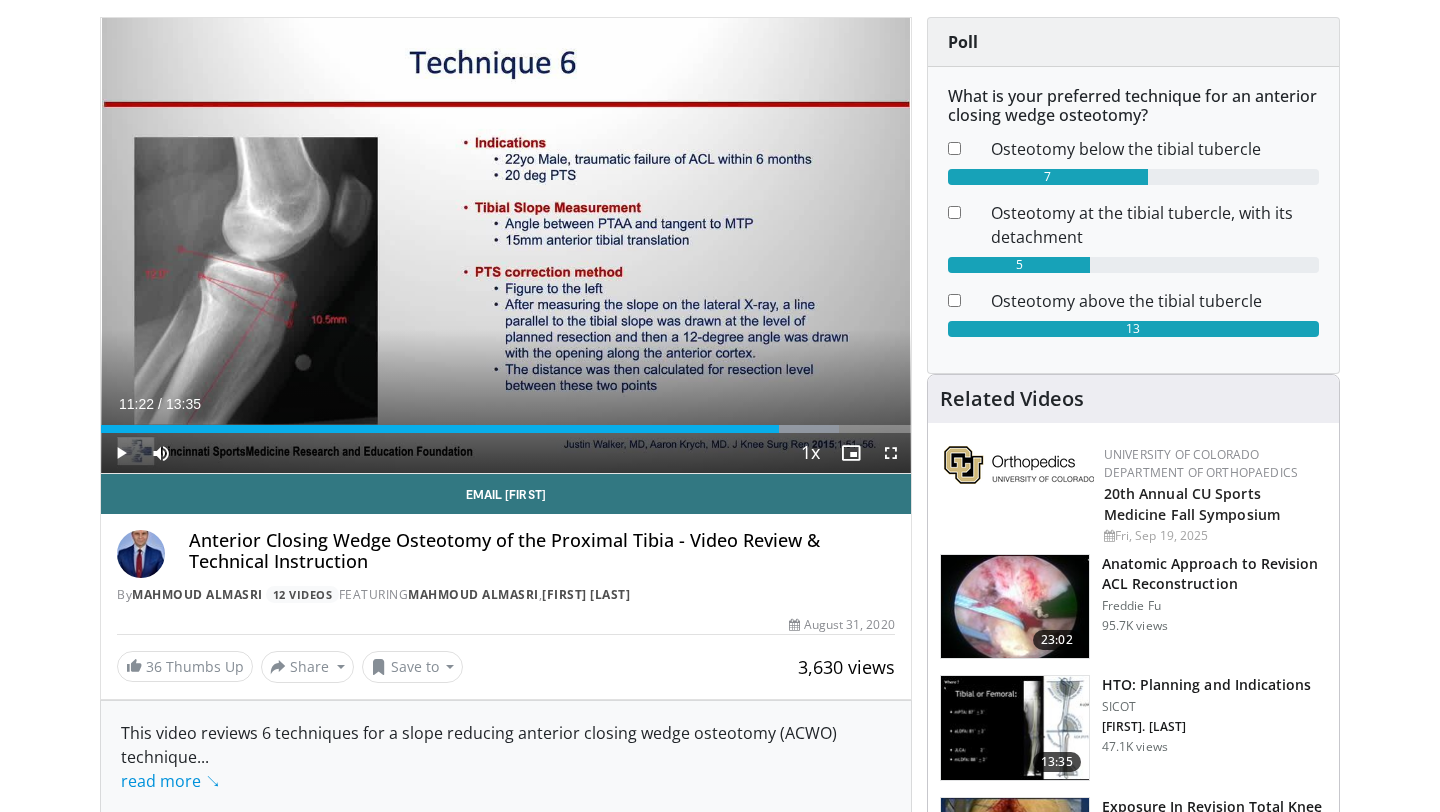 click on "10 seconds
Tap to unmute" at bounding box center (506, 245) 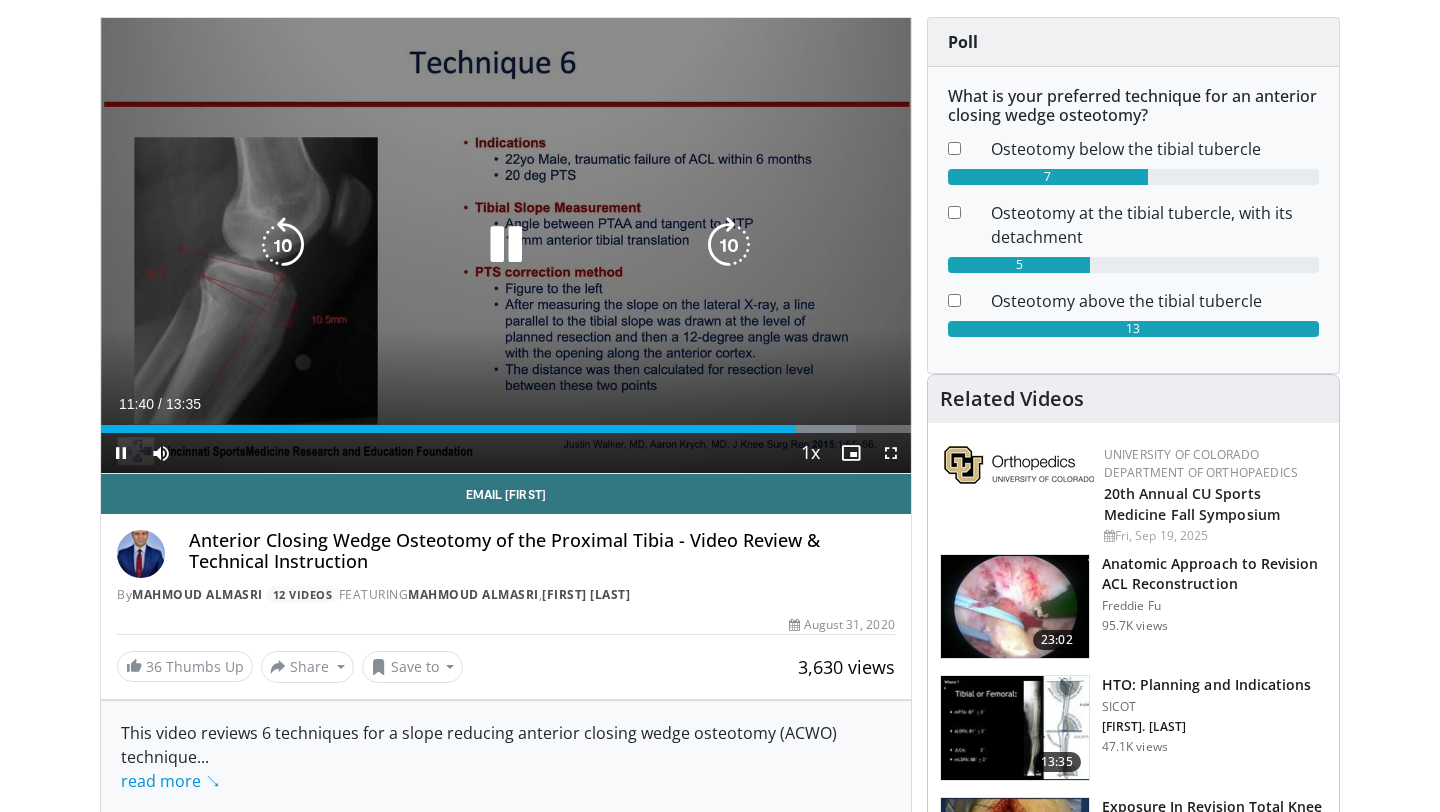 click on "10 seconds
Tap to unmute" at bounding box center [506, 245] 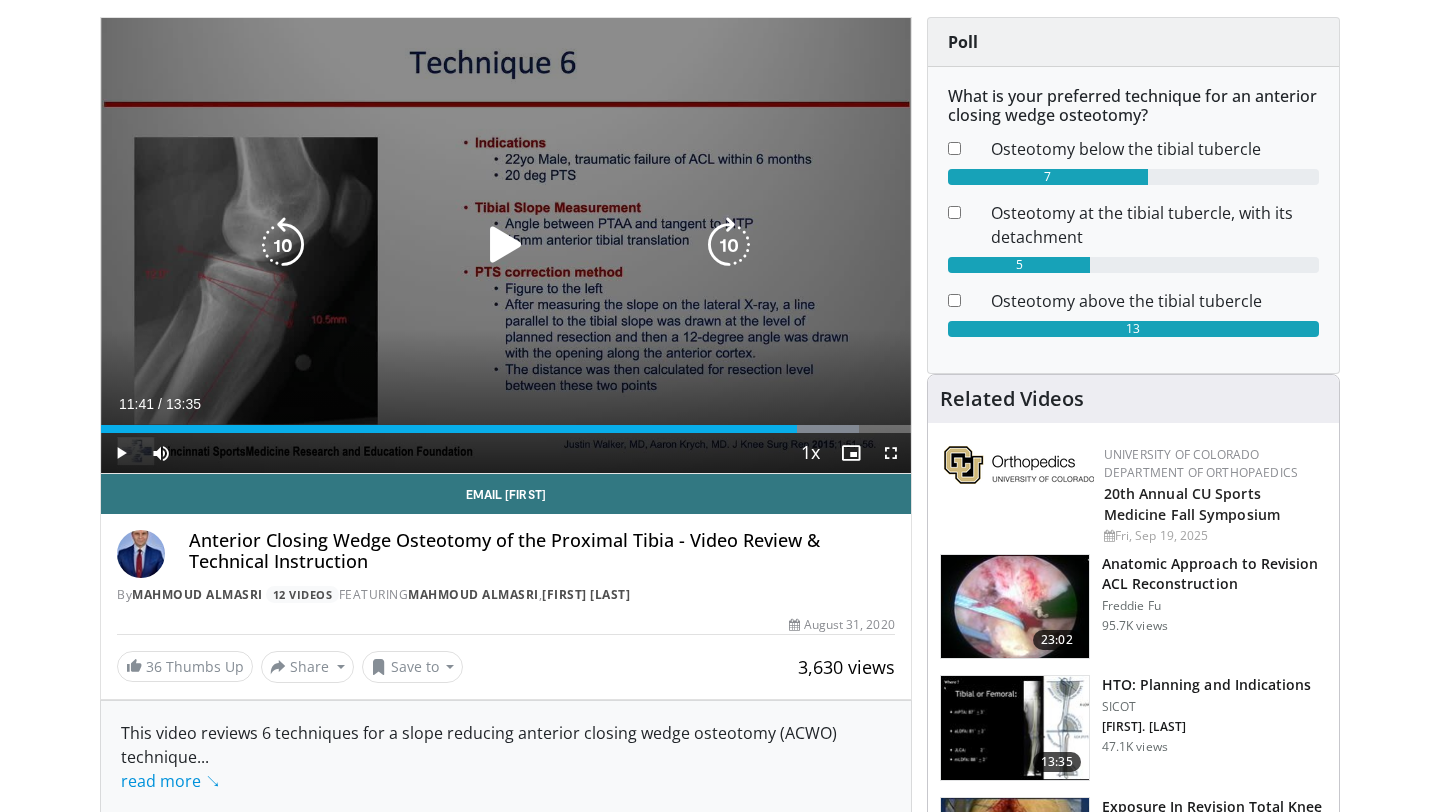 click at bounding box center (506, 245) 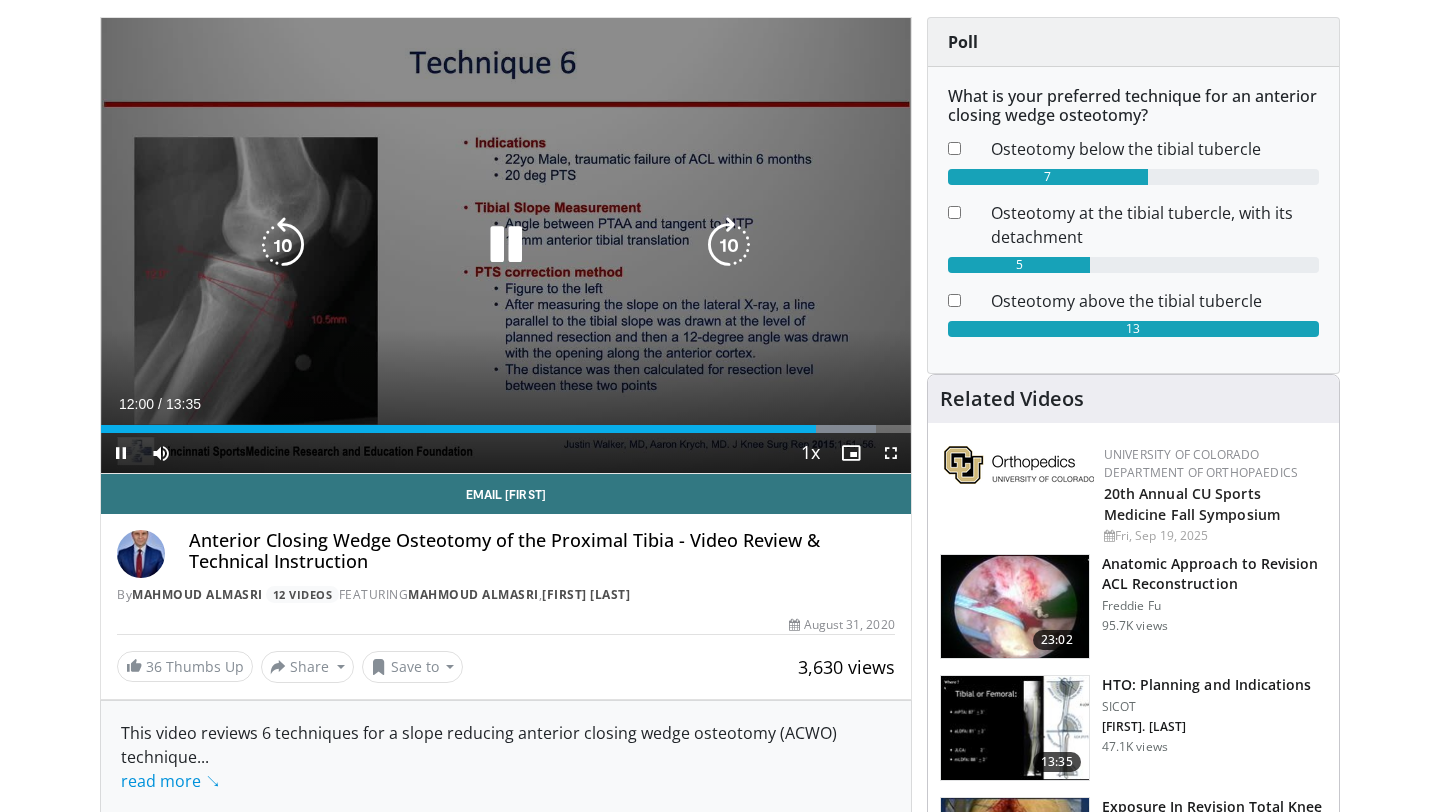 click on "10 seconds
Tap to unmute" at bounding box center [506, 245] 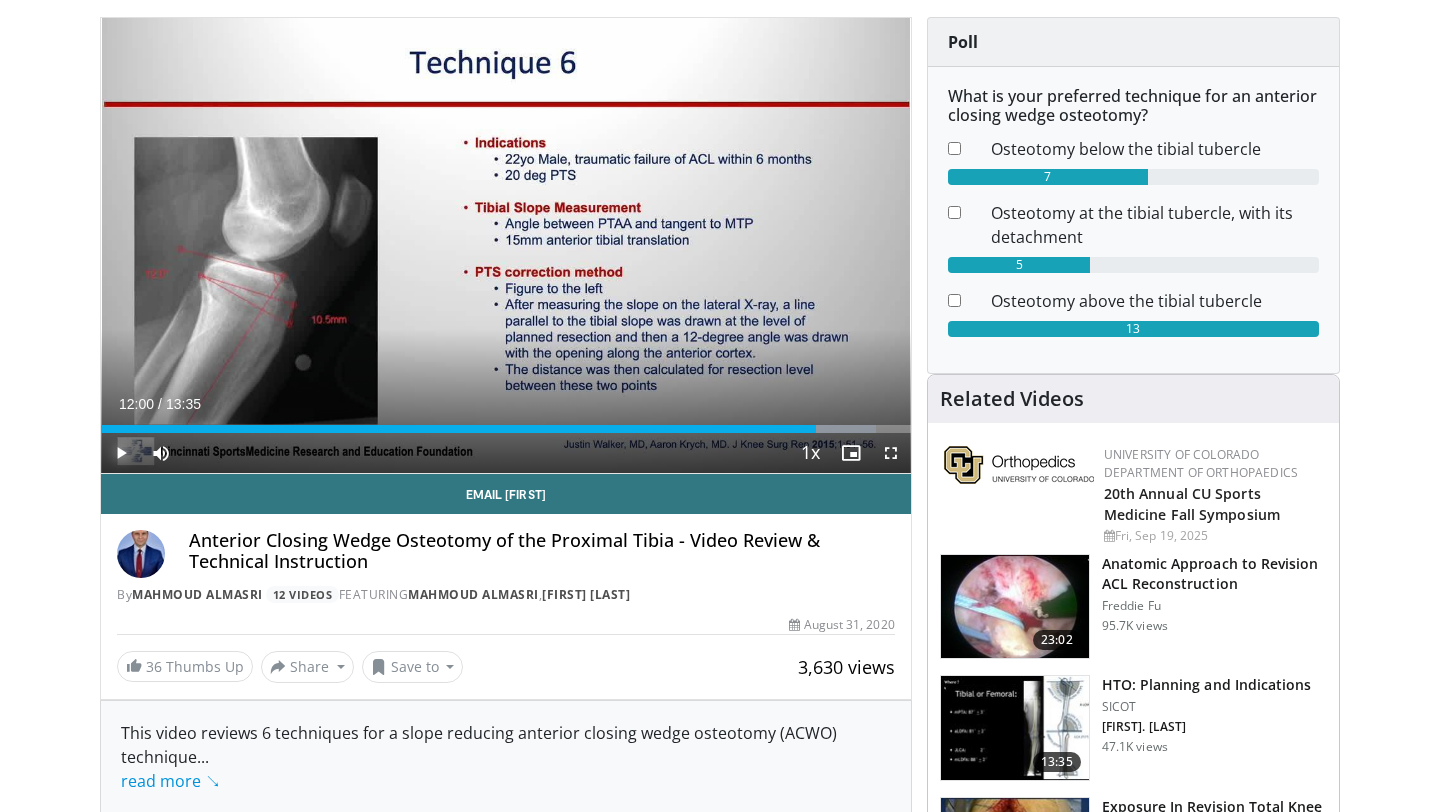 click at bounding box center [121, 453] 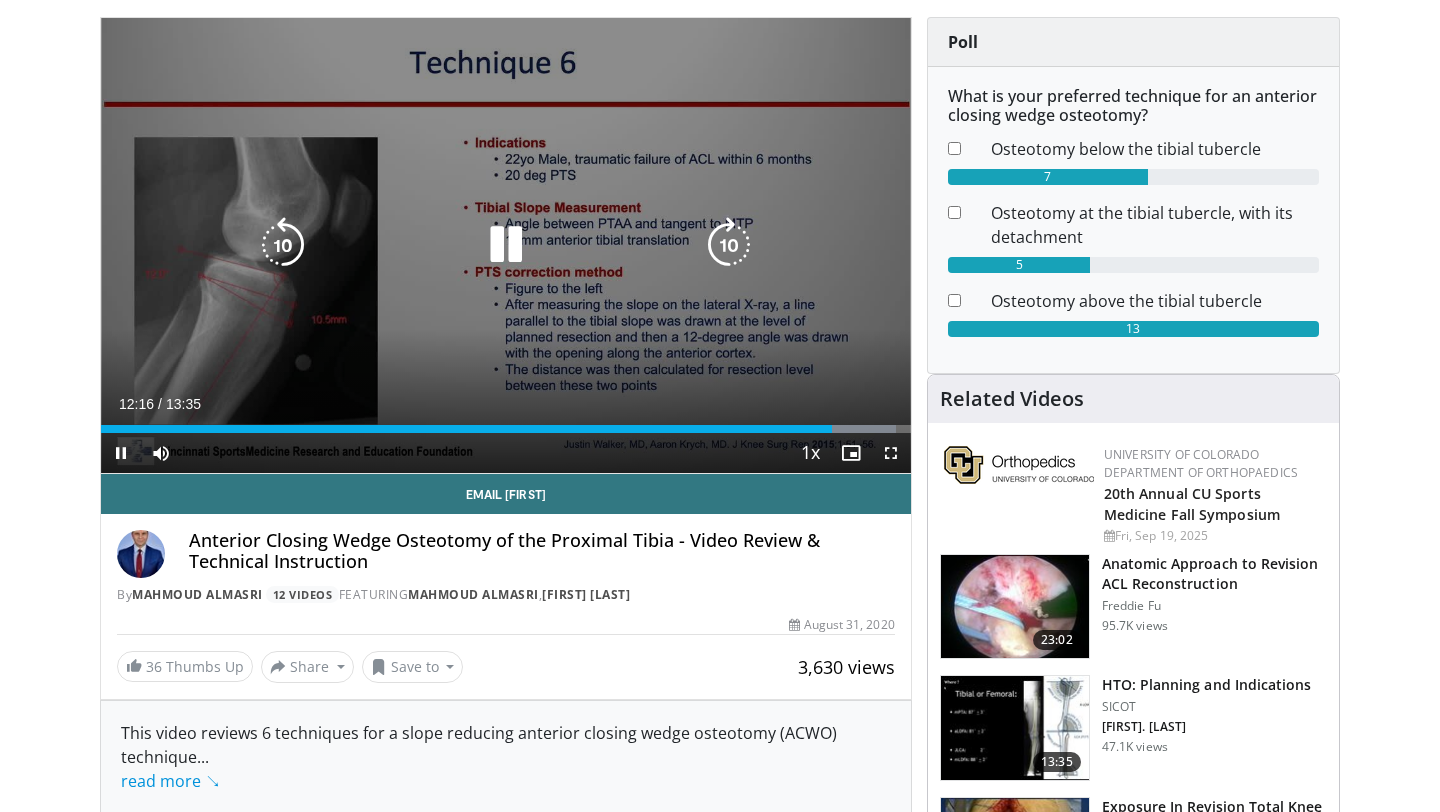 click on "10 seconds
Tap to unmute" at bounding box center [506, 245] 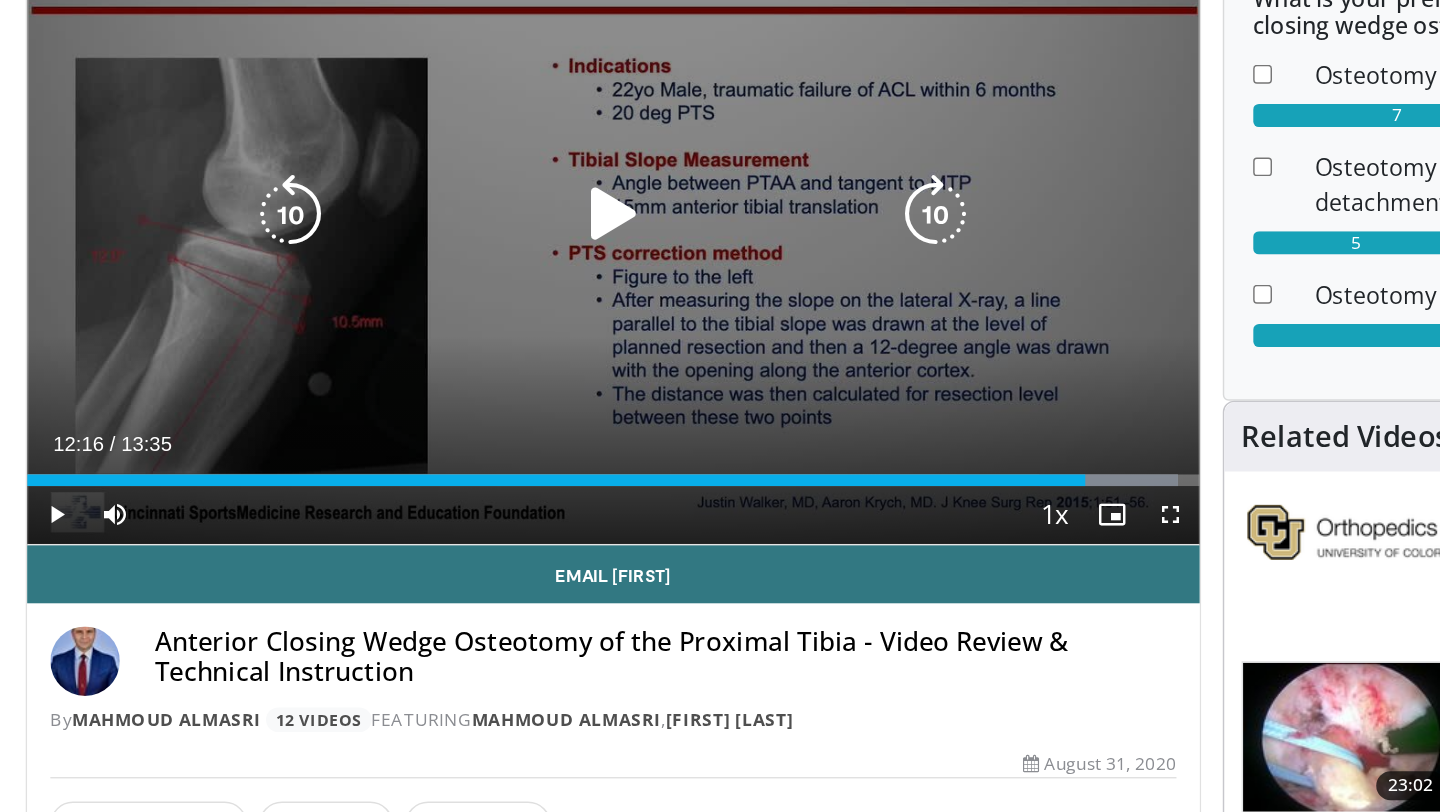 click at bounding box center (506, 245) 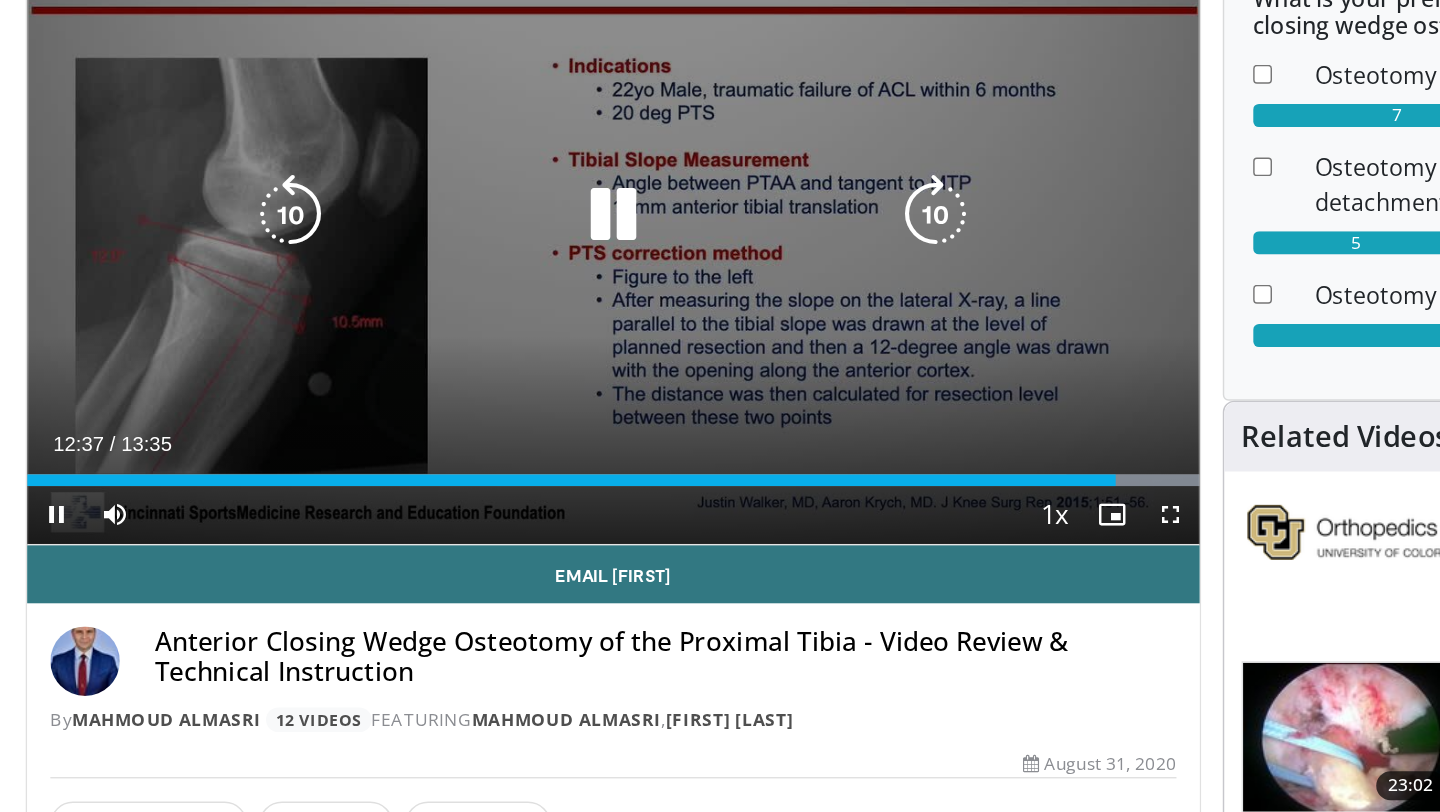 click on "10 seconds
Tap to unmute" at bounding box center (506, 245) 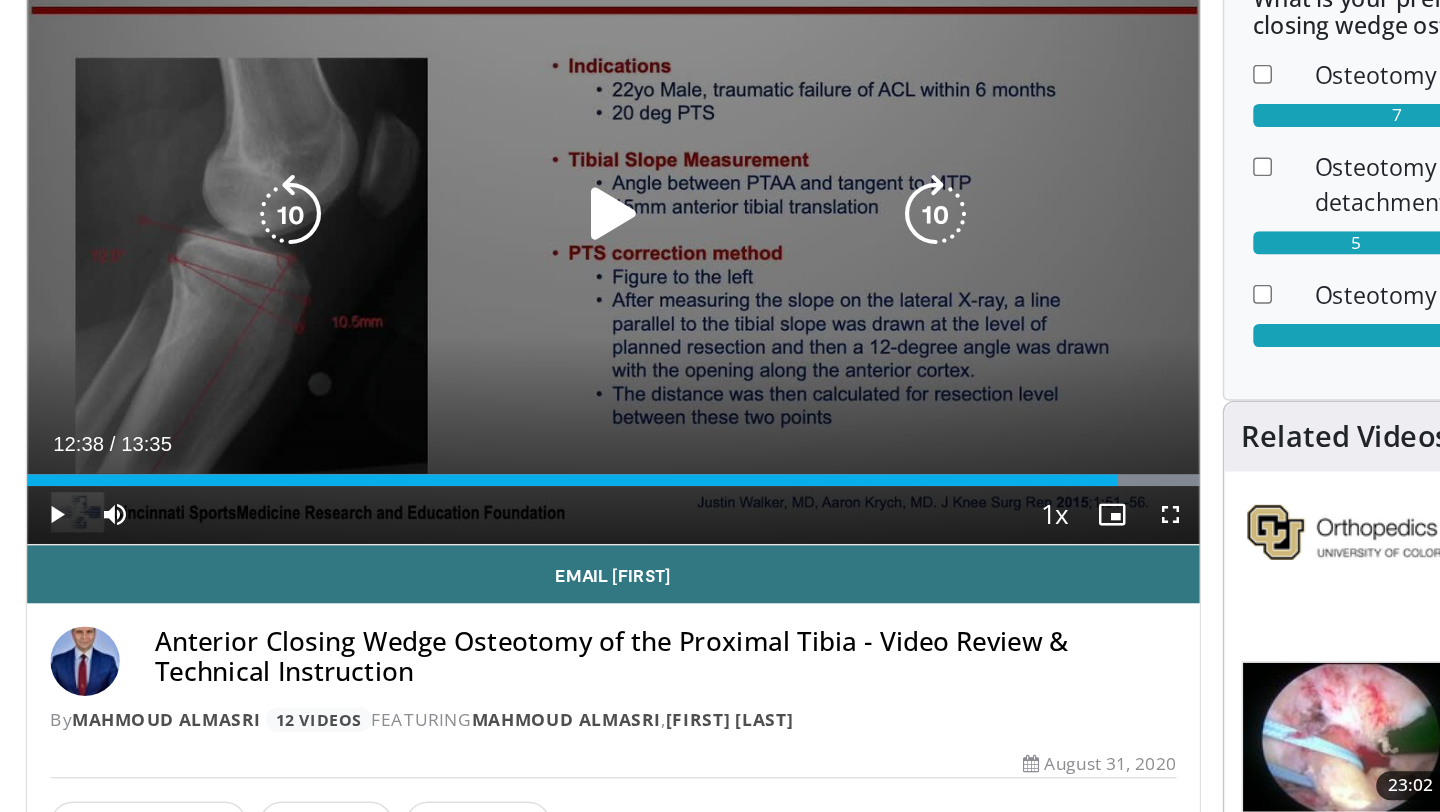 click at bounding box center [506, 245] 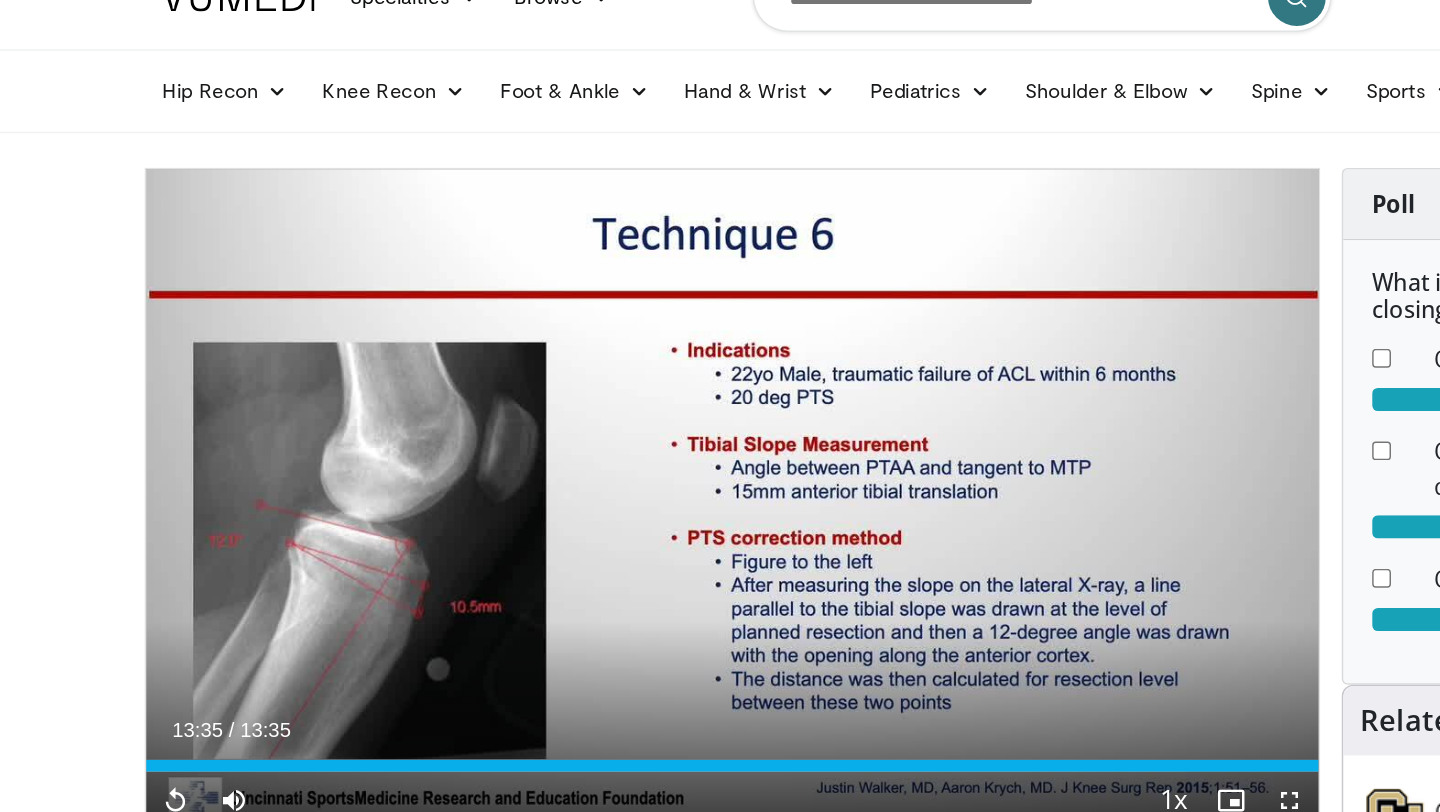 scroll, scrollTop: 0, scrollLeft: 0, axis: both 